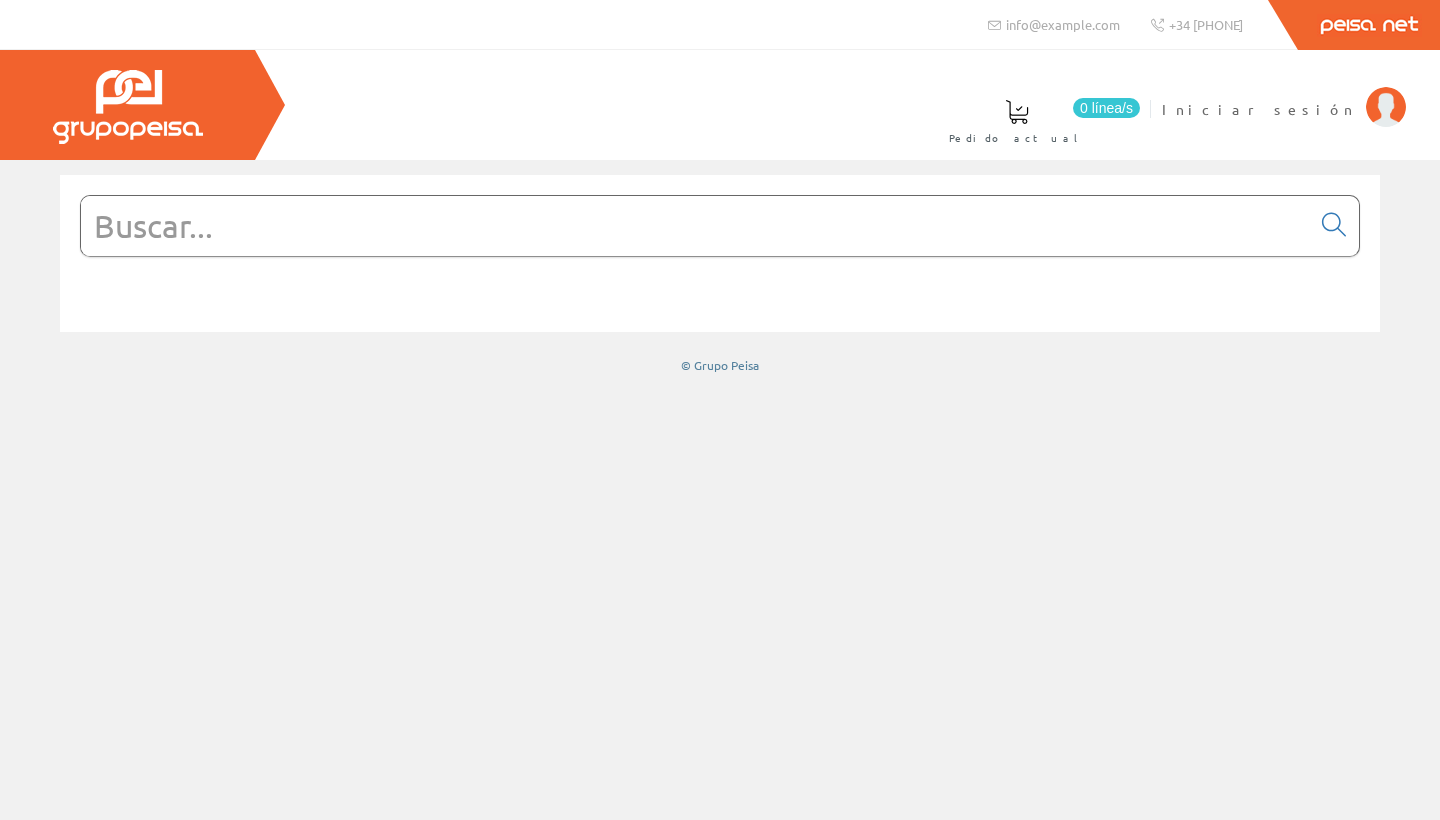 scroll, scrollTop: 0, scrollLeft: 0, axis: both 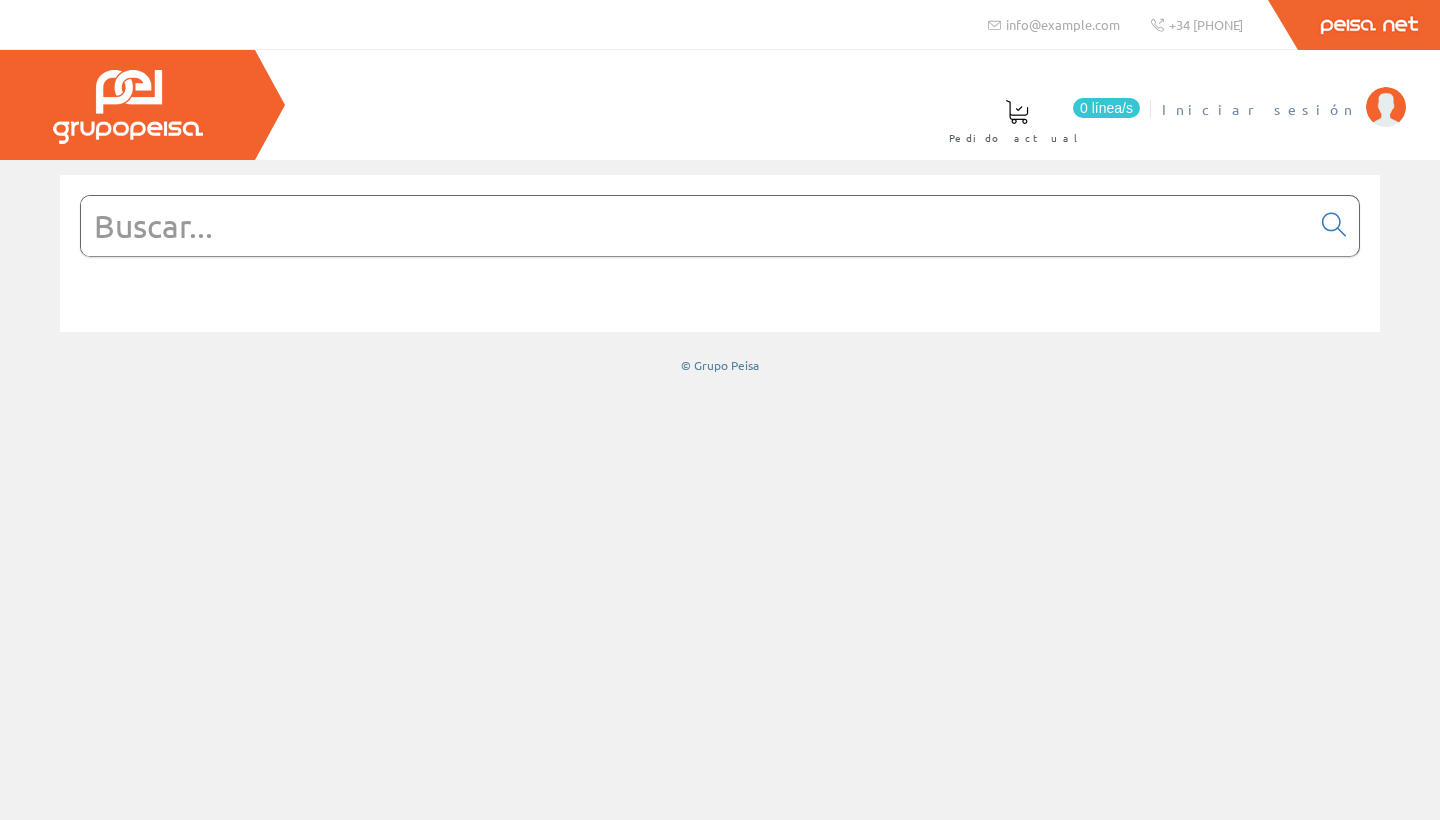 click on "Iniciar sesión" at bounding box center [1259, 109] 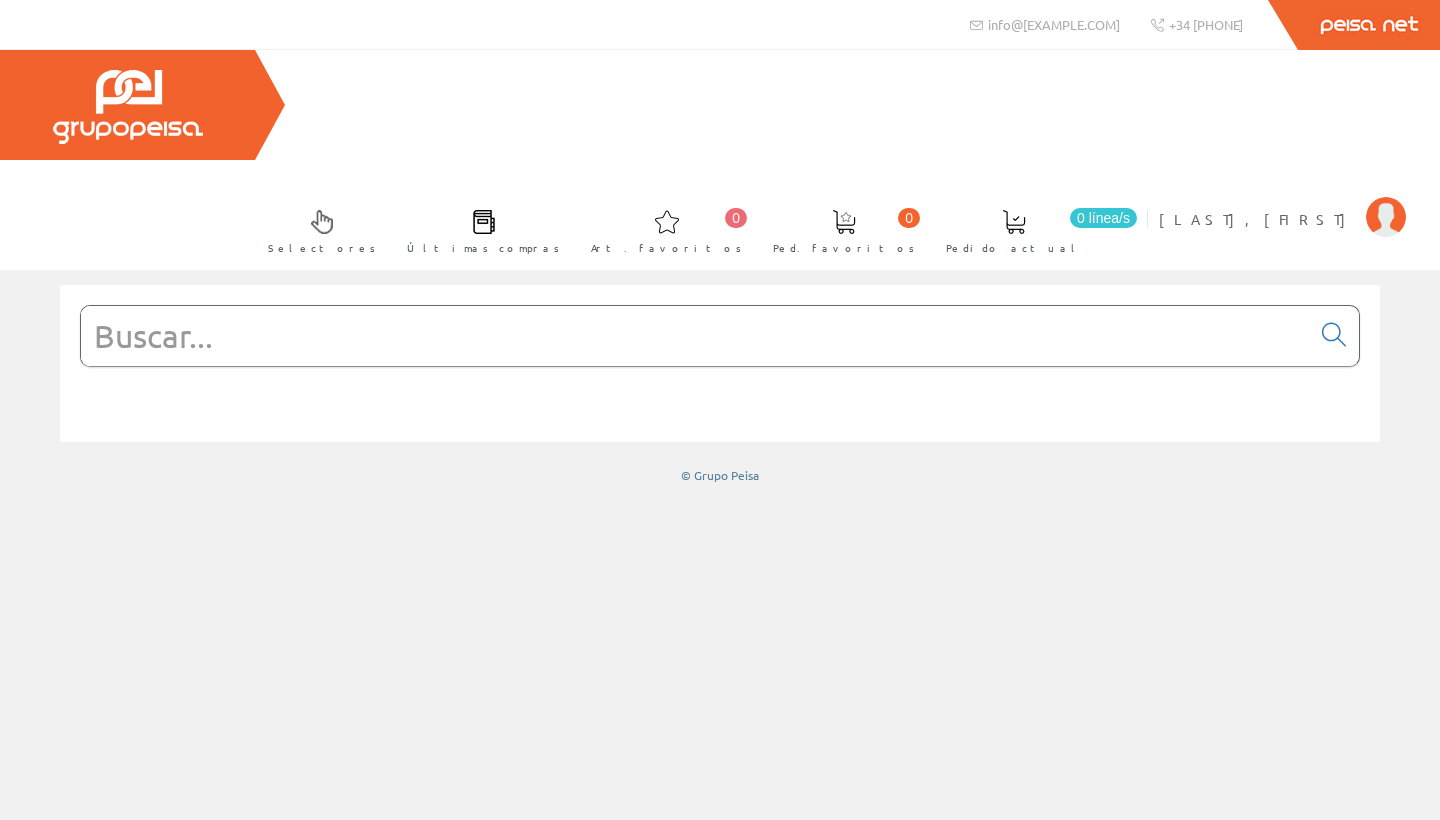 scroll, scrollTop: 0, scrollLeft: 0, axis: both 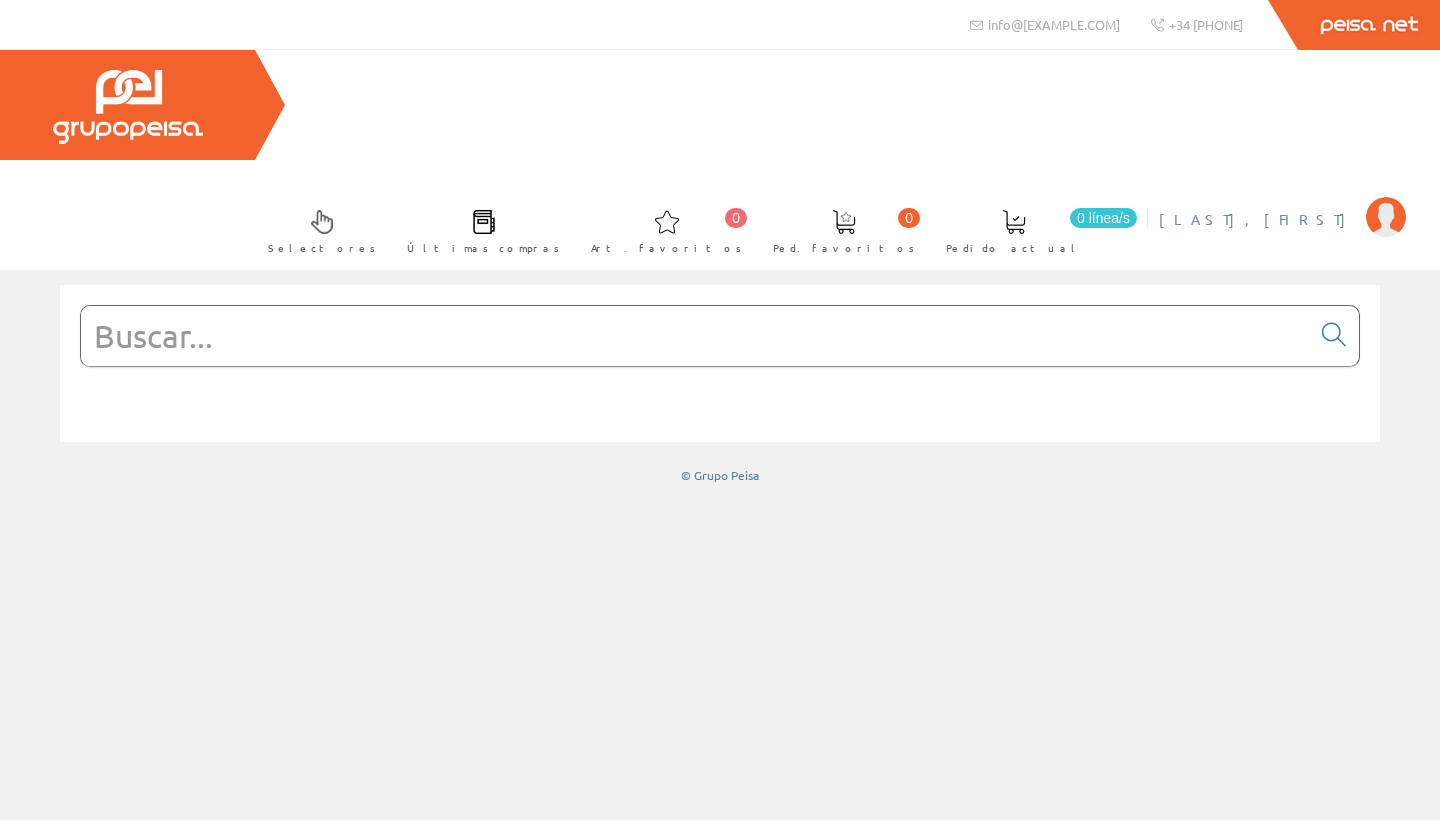 click on "PINTADO MARTIN, FCO.JOSE" at bounding box center (1257, 219) 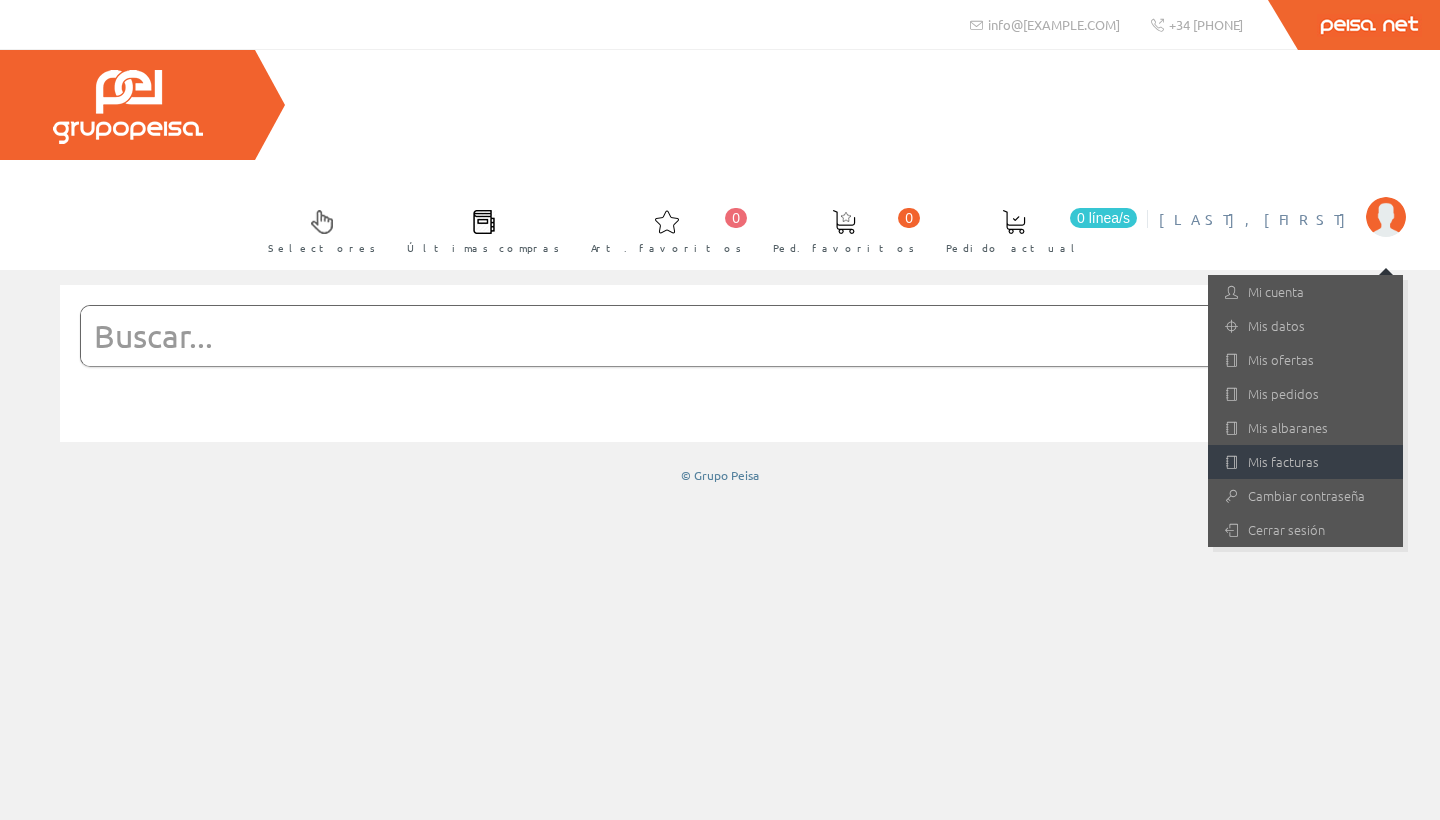 click on "Mis facturas" at bounding box center (1305, 462) 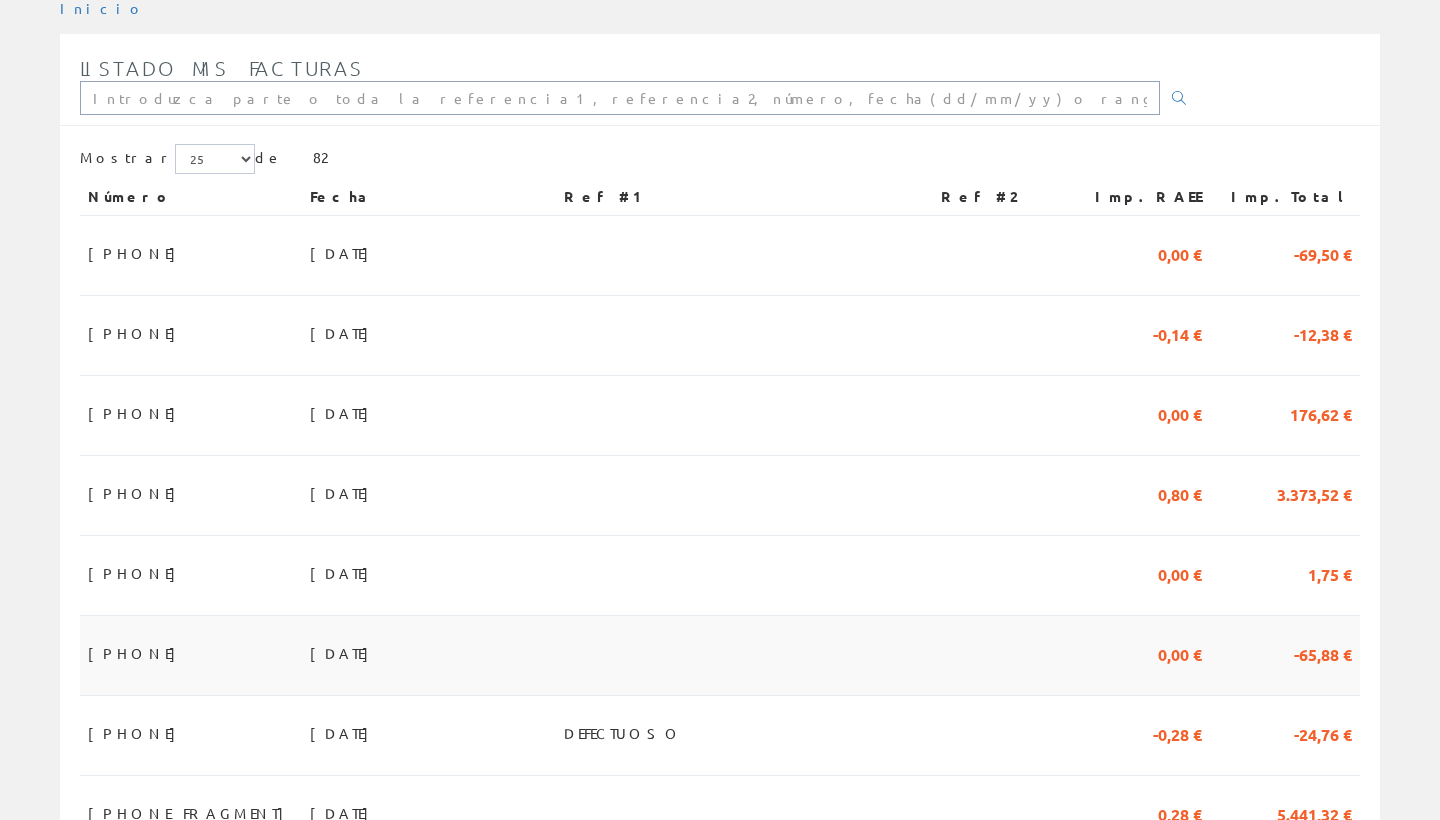 scroll, scrollTop: 367, scrollLeft: 0, axis: vertical 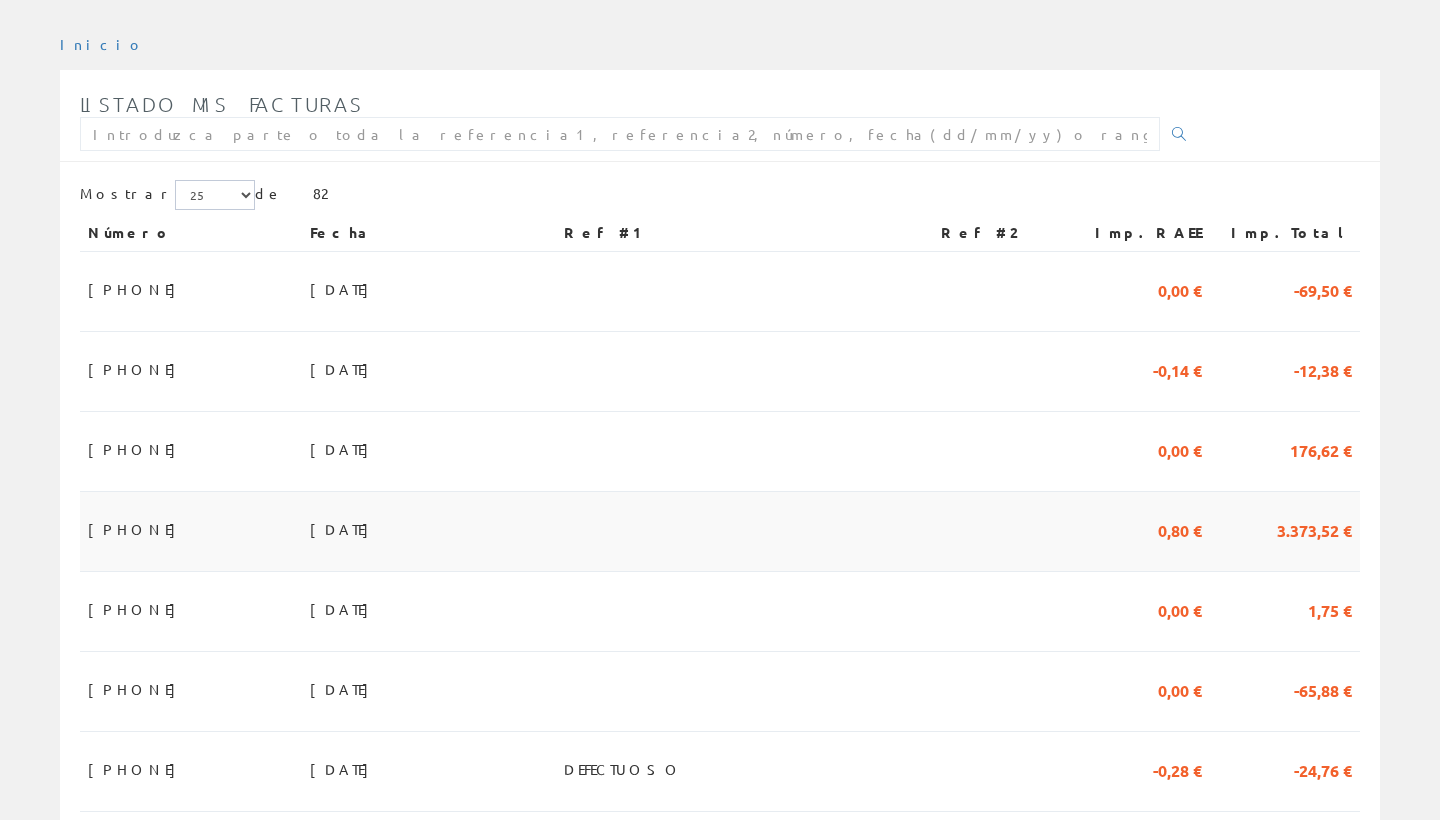 click on "3.373,52 €" at bounding box center (1314, 529) 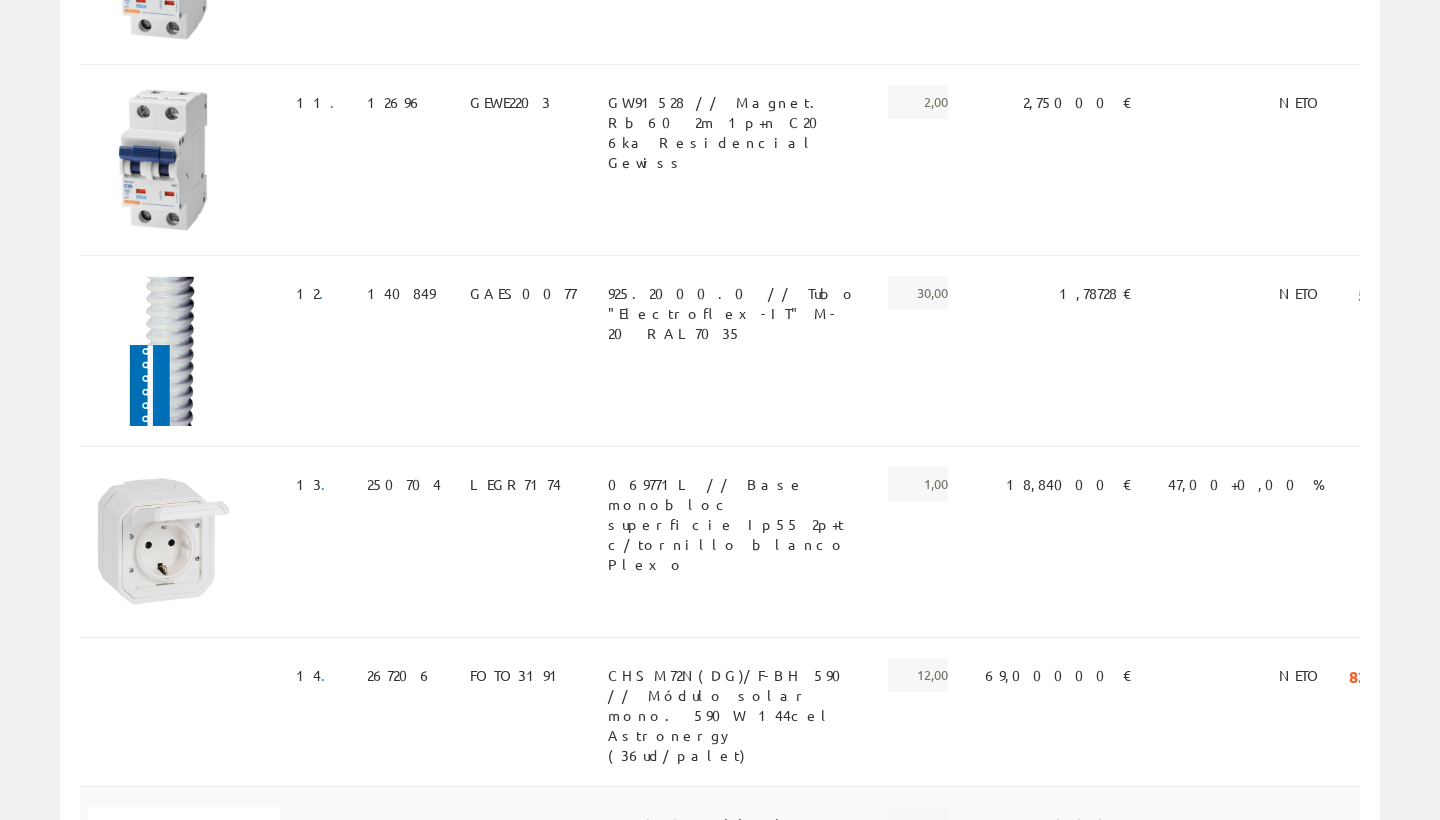 scroll, scrollTop: 2267, scrollLeft: 0, axis: vertical 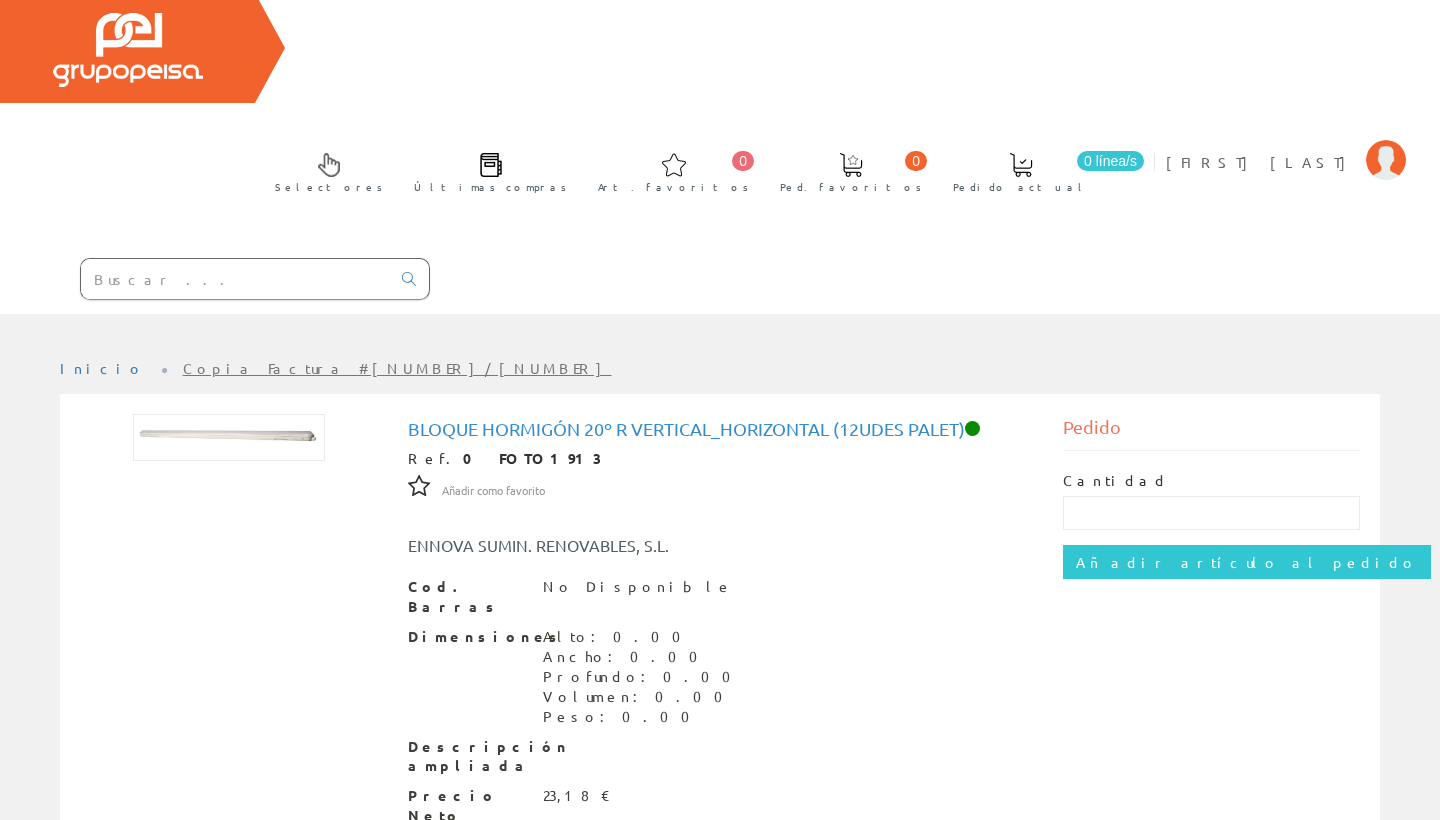 click at bounding box center (235, 279) 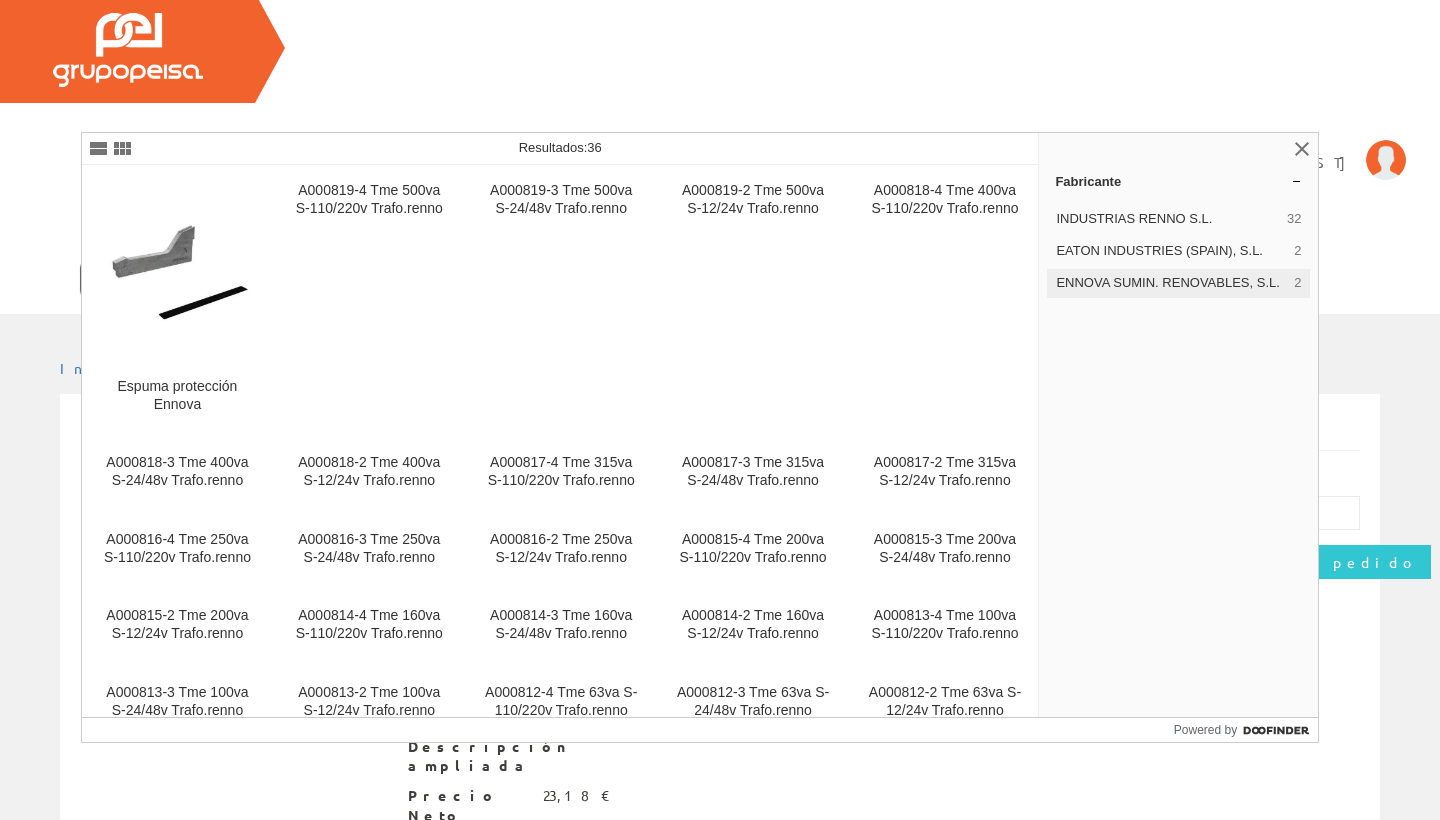 type on "enno" 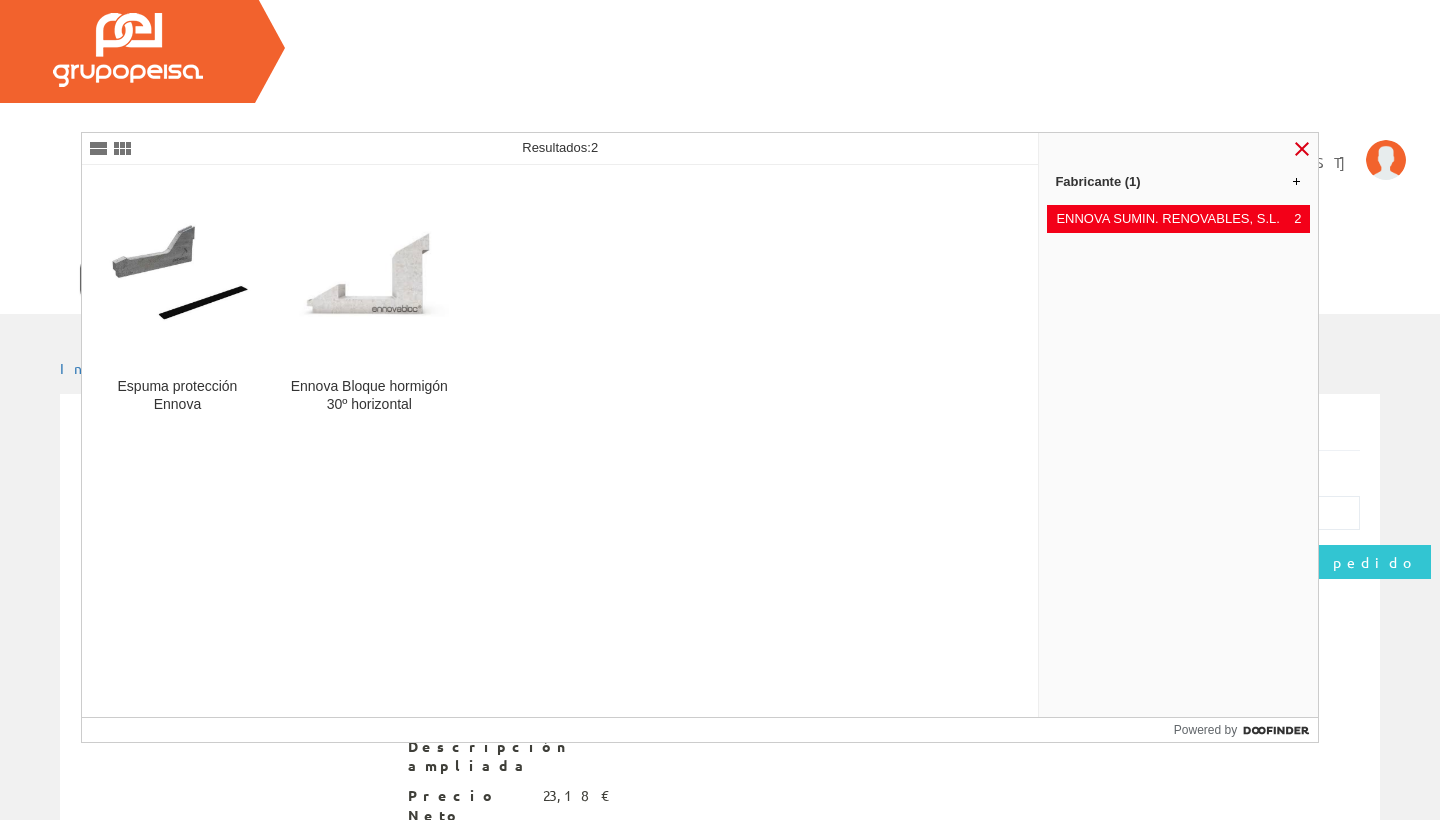 click at bounding box center [1302, 149] 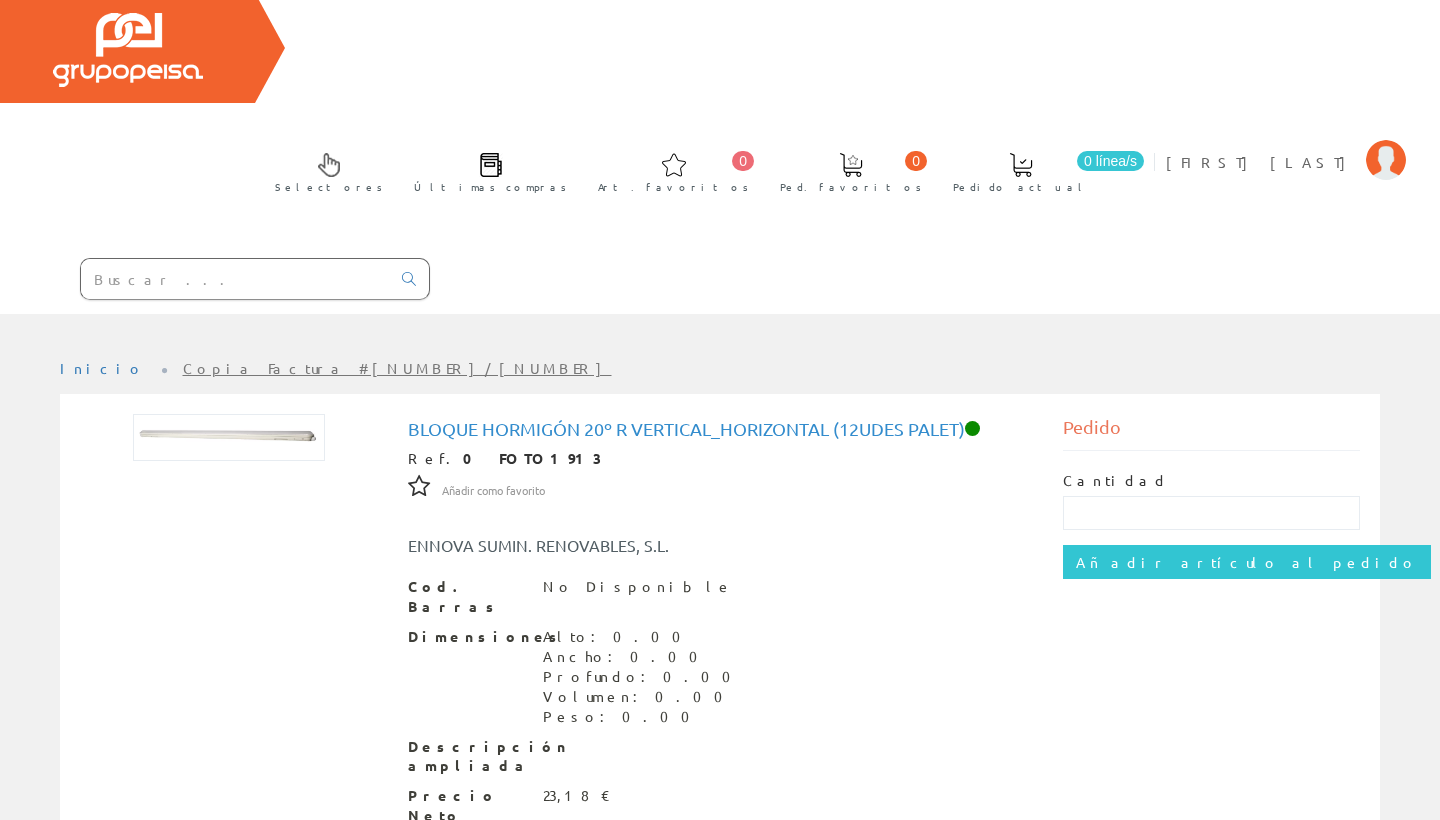 click at bounding box center [235, 279] 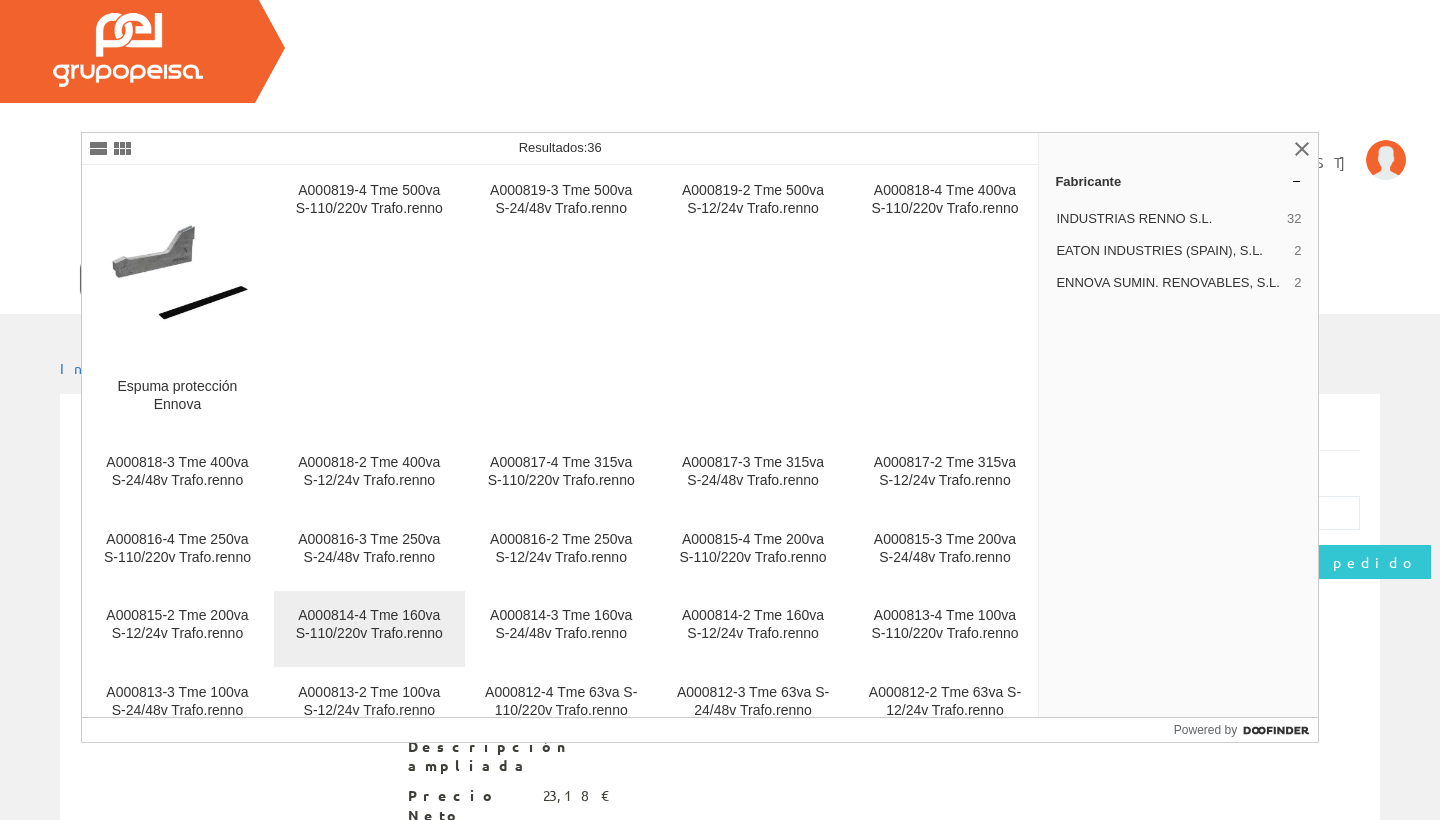 scroll, scrollTop: 0, scrollLeft: 0, axis: both 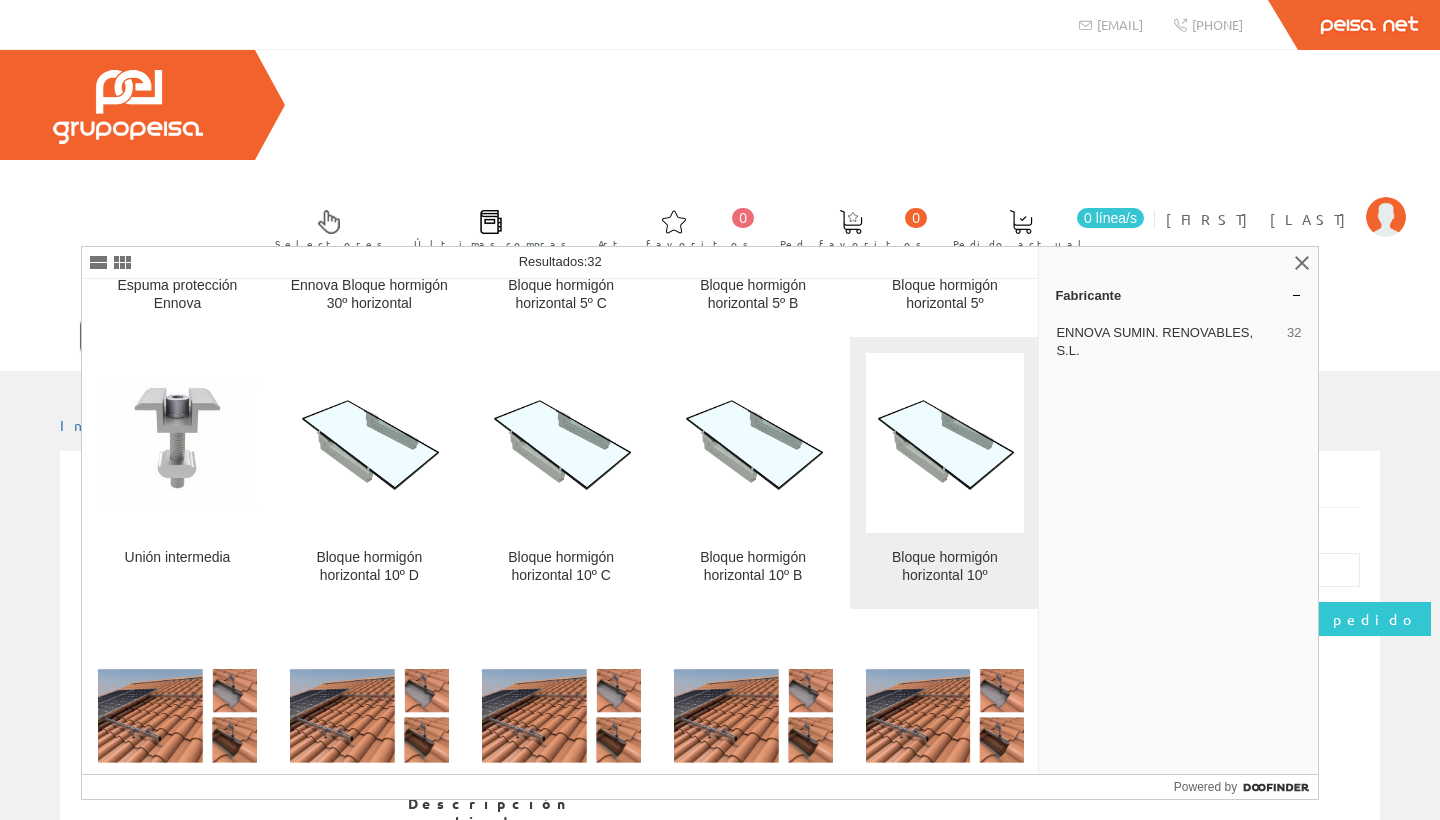 type on "ennova" 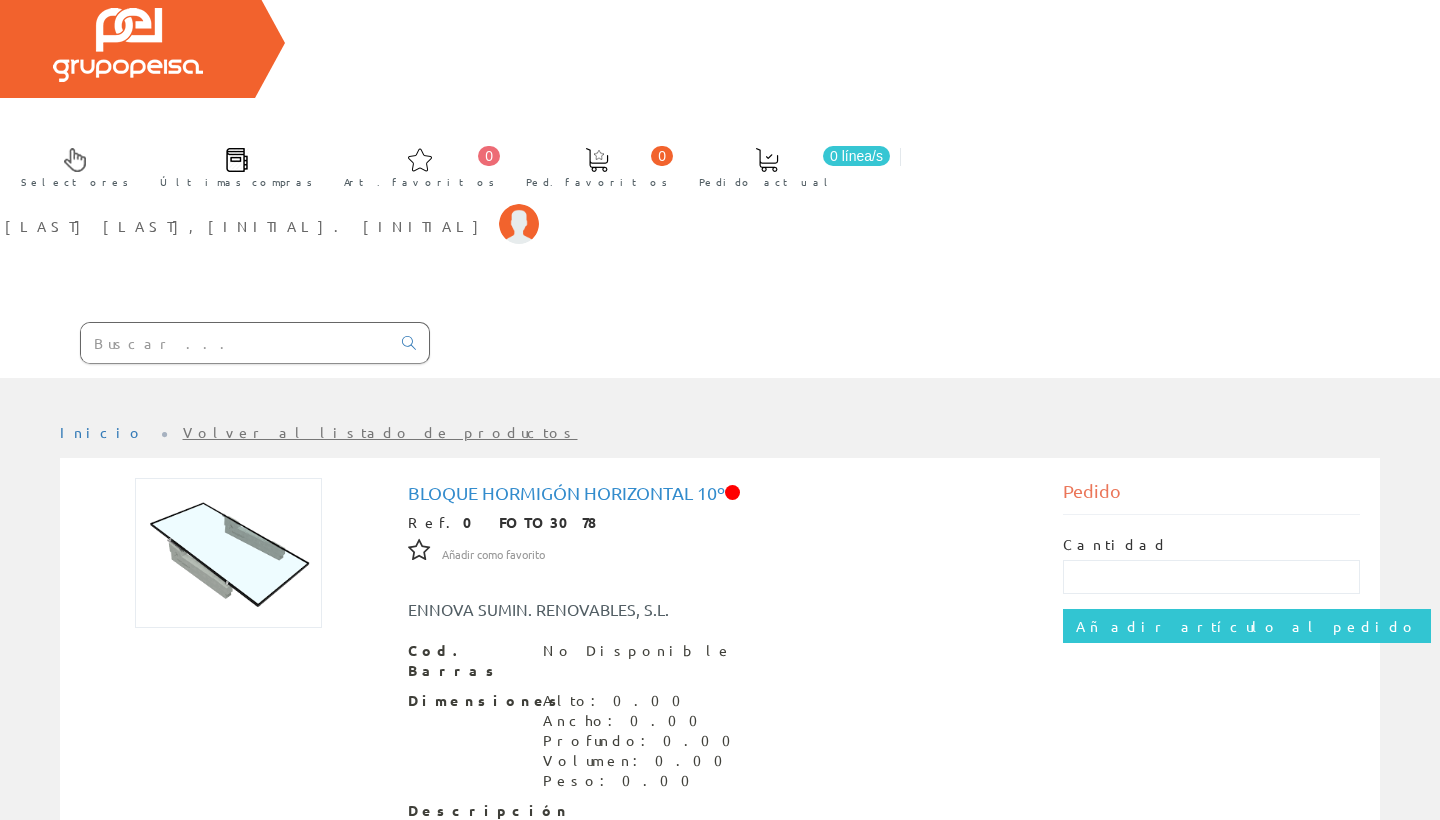 scroll, scrollTop: 61, scrollLeft: 0, axis: vertical 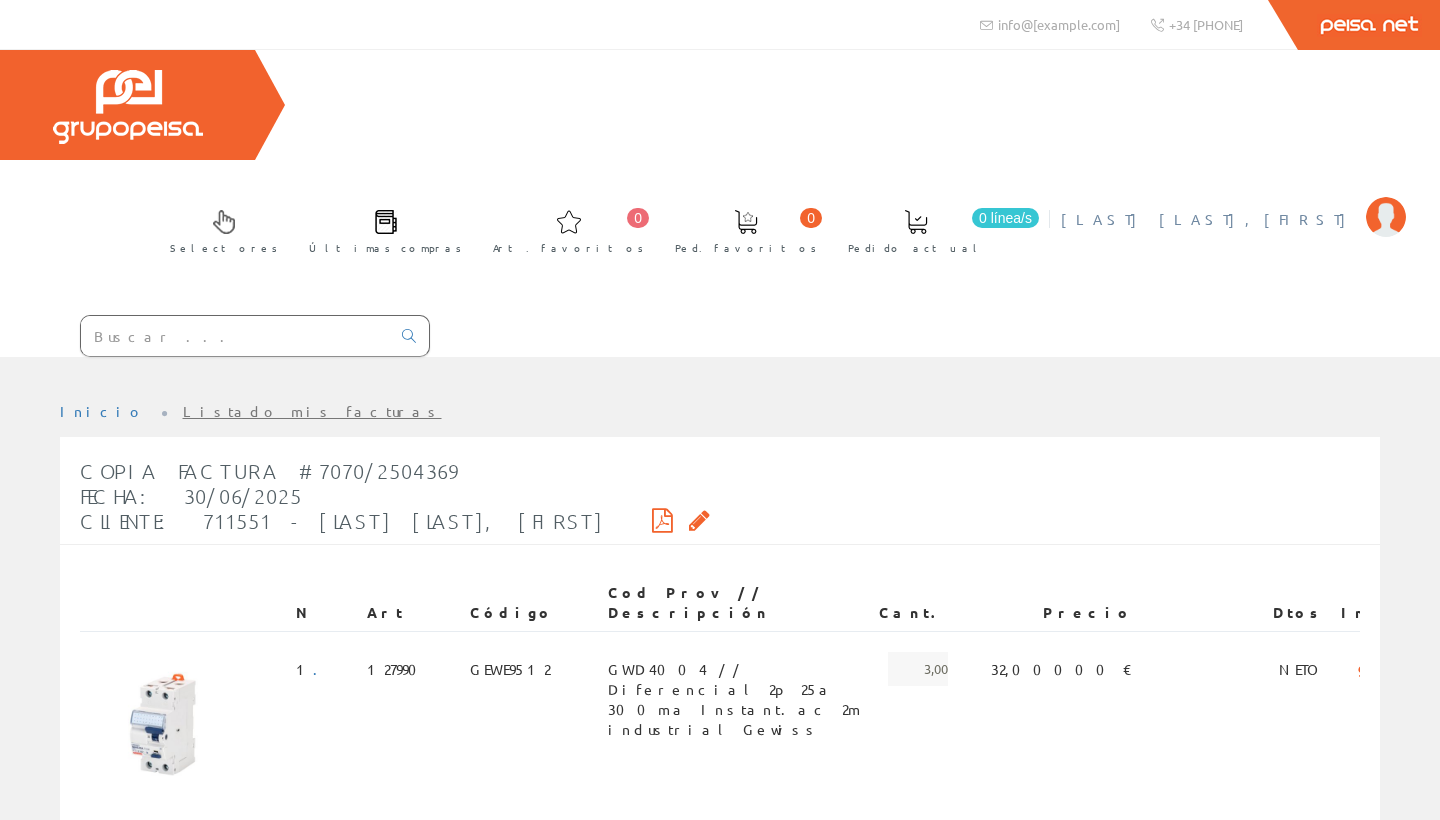 click on "[LAST] [LAST], [FIRST]" at bounding box center (1208, 219) 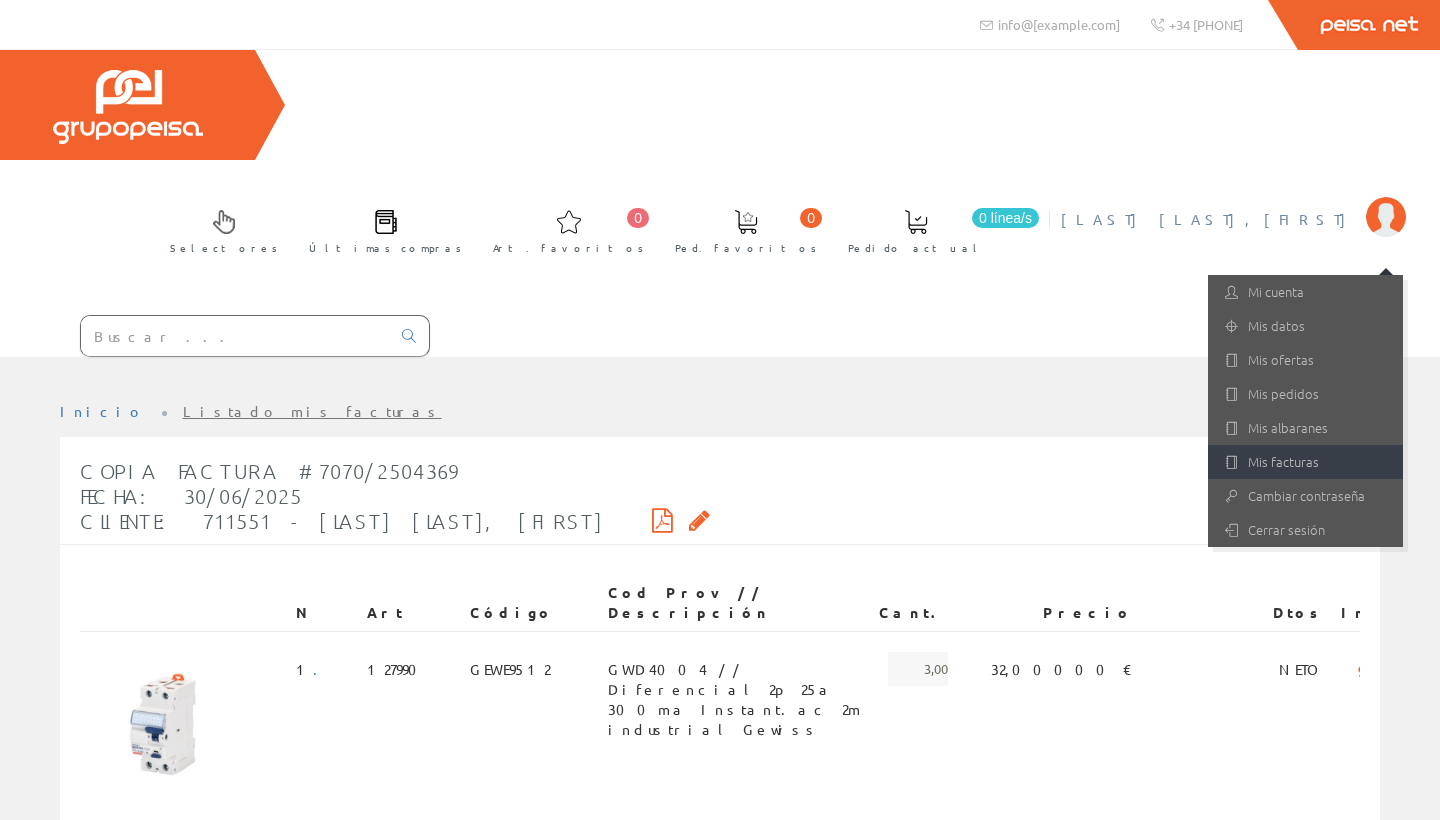 drag, startPoint x: 1279, startPoint y: 322, endPoint x: 1273, endPoint y: 359, distance: 37.48333 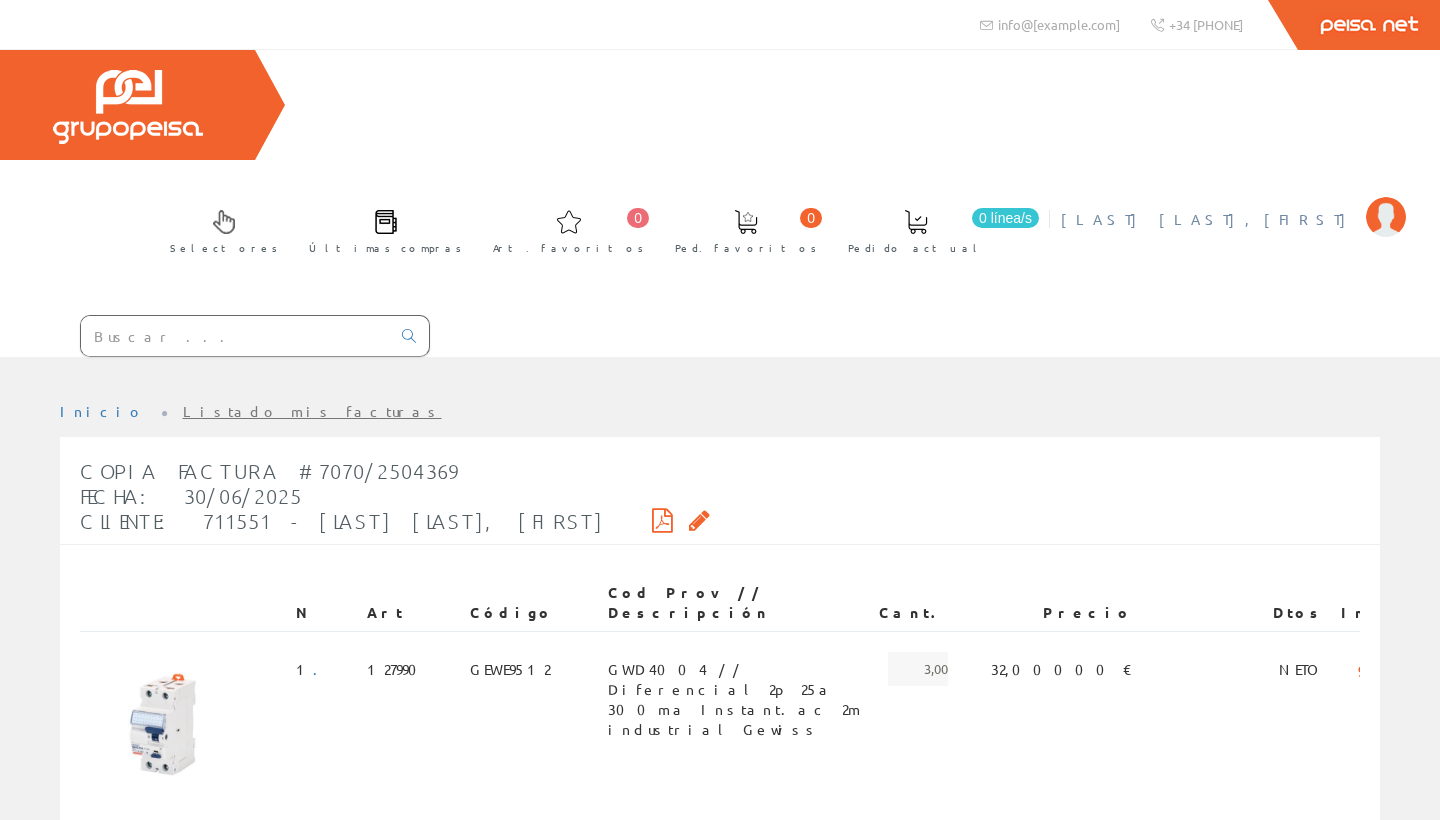 click on "[LAST] [FIRST]" at bounding box center (1208, 219) 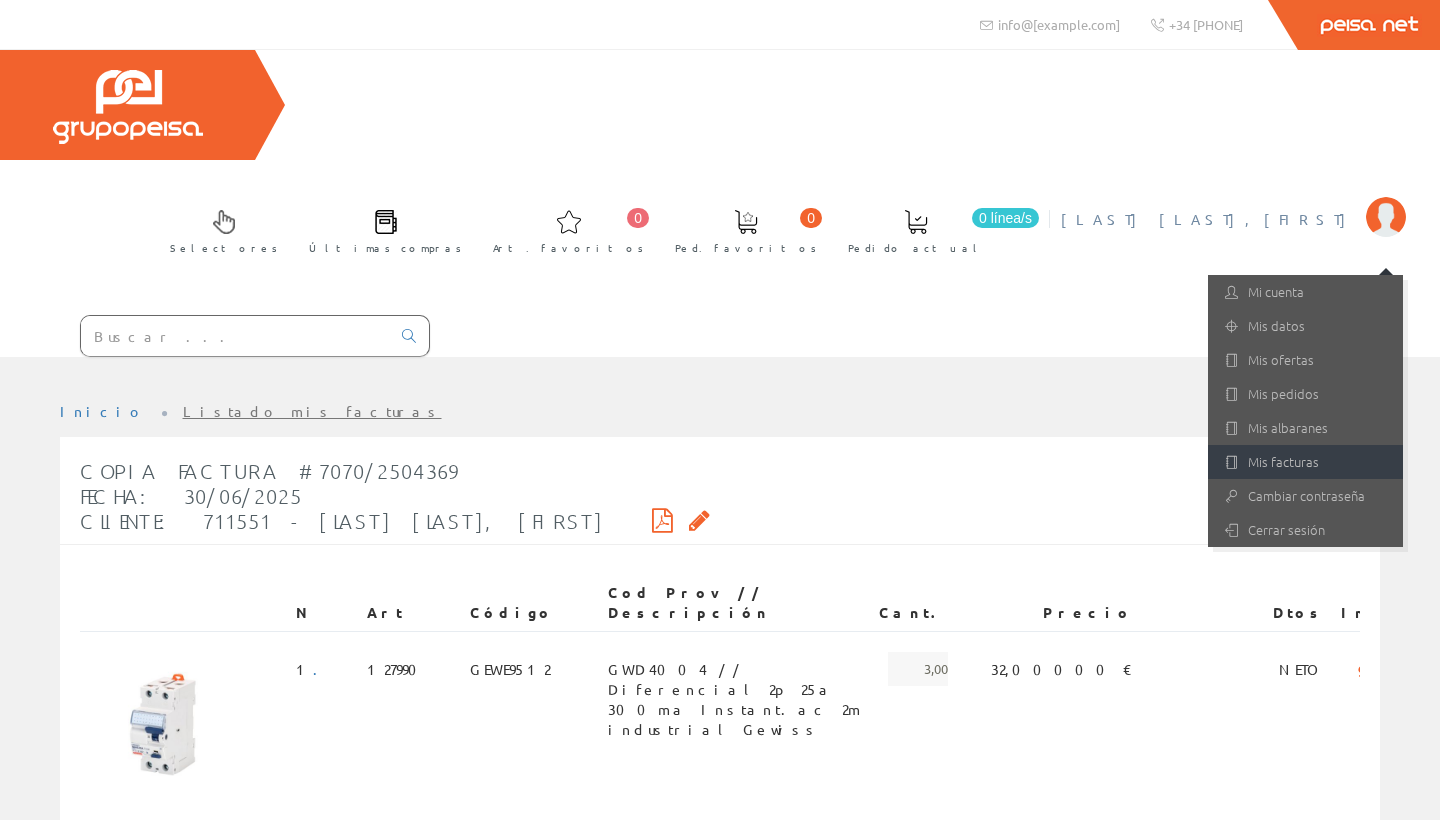 click on "Mis facturas" at bounding box center [1305, 462] 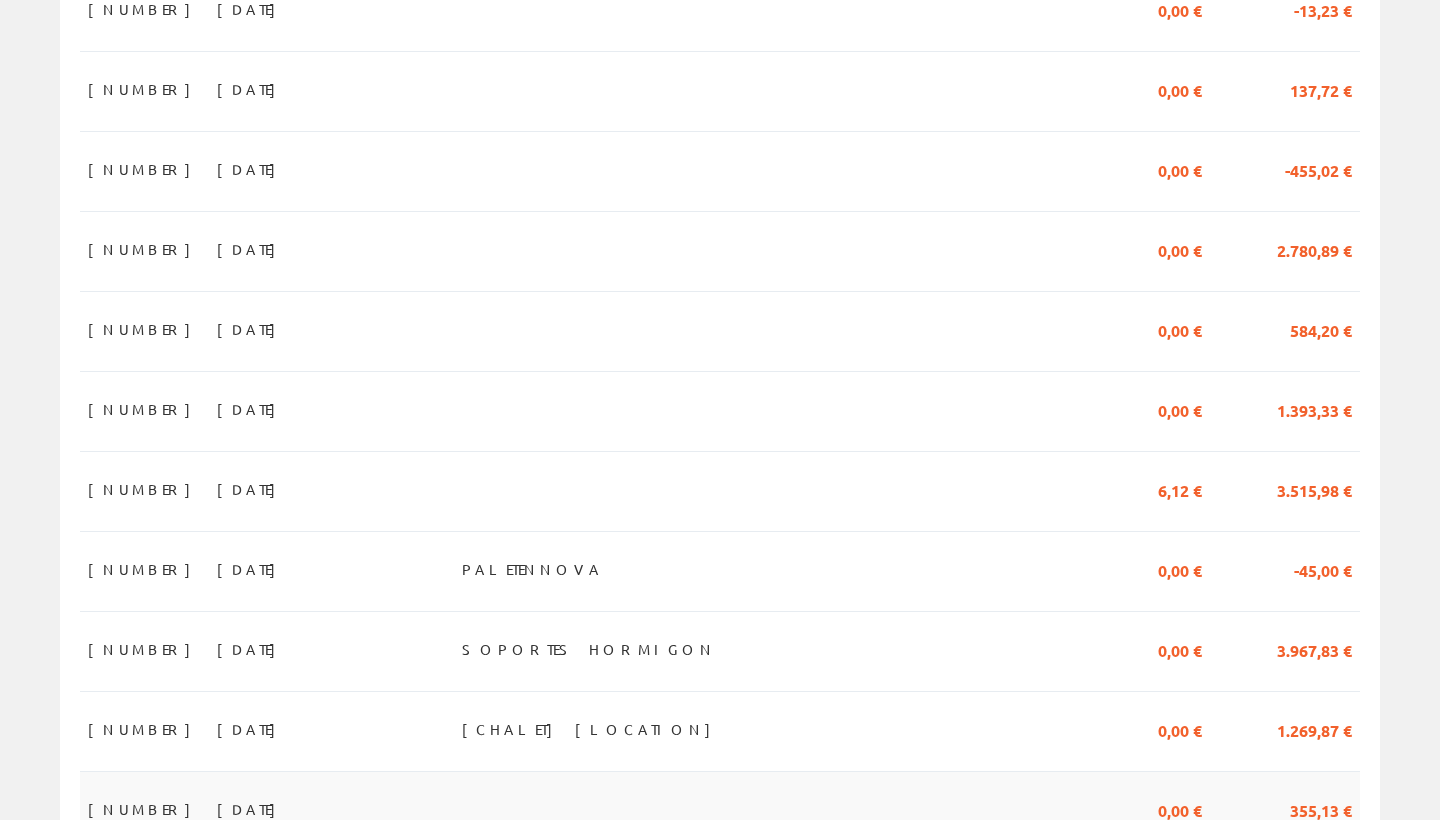 scroll, scrollTop: 1535, scrollLeft: 0, axis: vertical 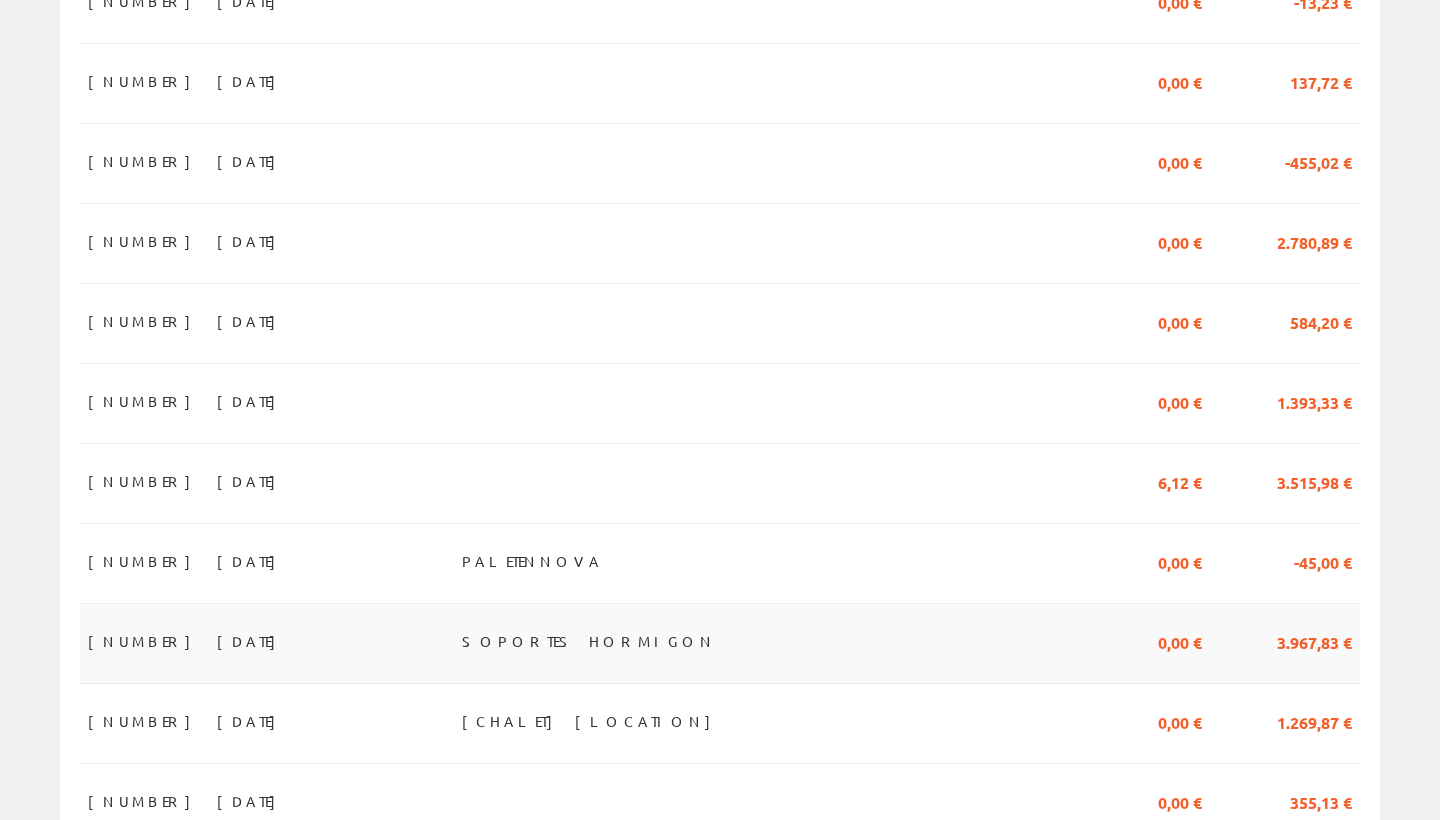 click on "3.967,83 €" at bounding box center (1314, 641) 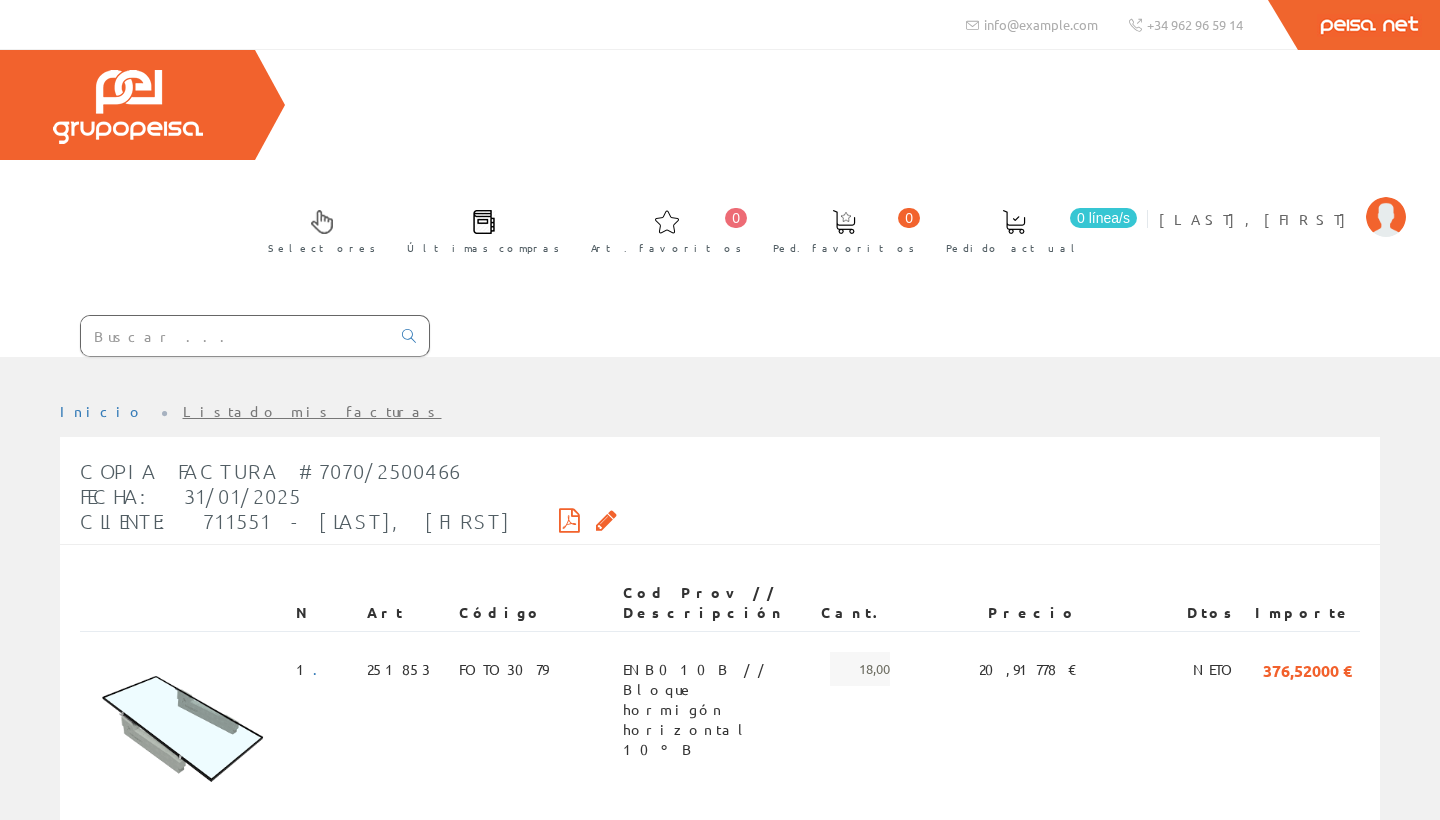 scroll, scrollTop: 0, scrollLeft: 0, axis: both 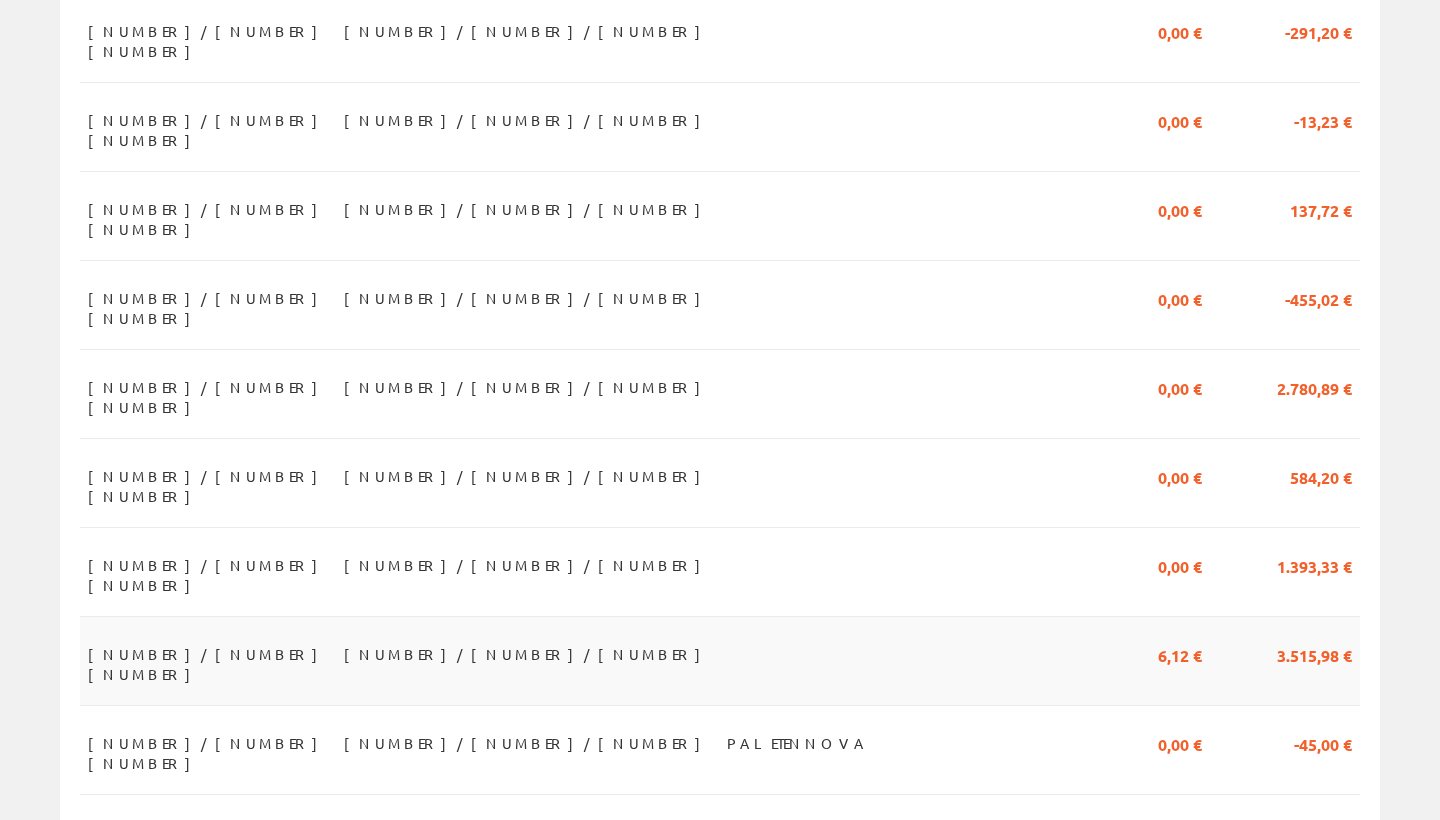 click on "3.515,98 €" at bounding box center [1314, 654] 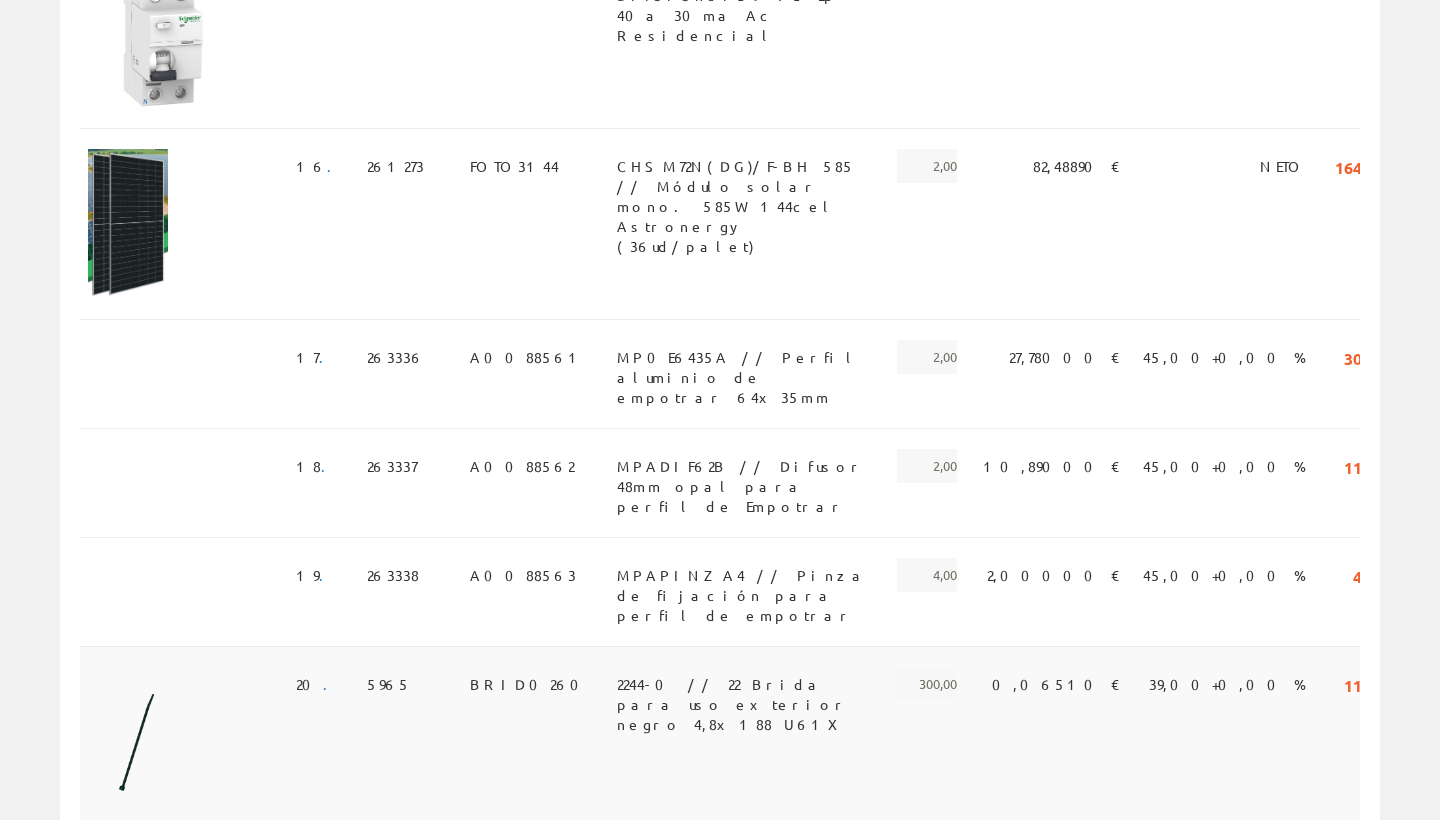 scroll, scrollTop: 3054, scrollLeft: 0, axis: vertical 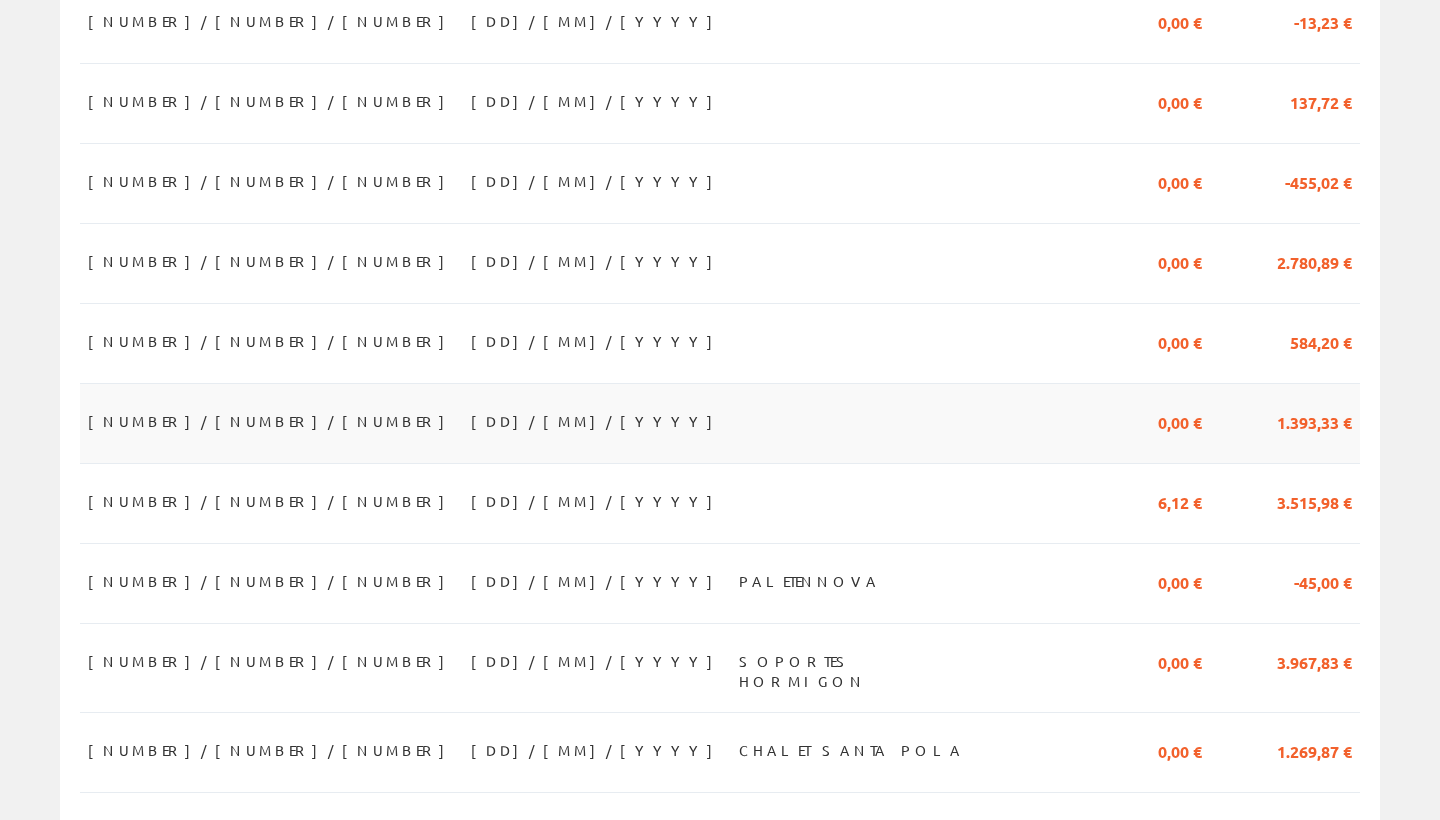 click on "1.393,33 €" at bounding box center [1314, 421] 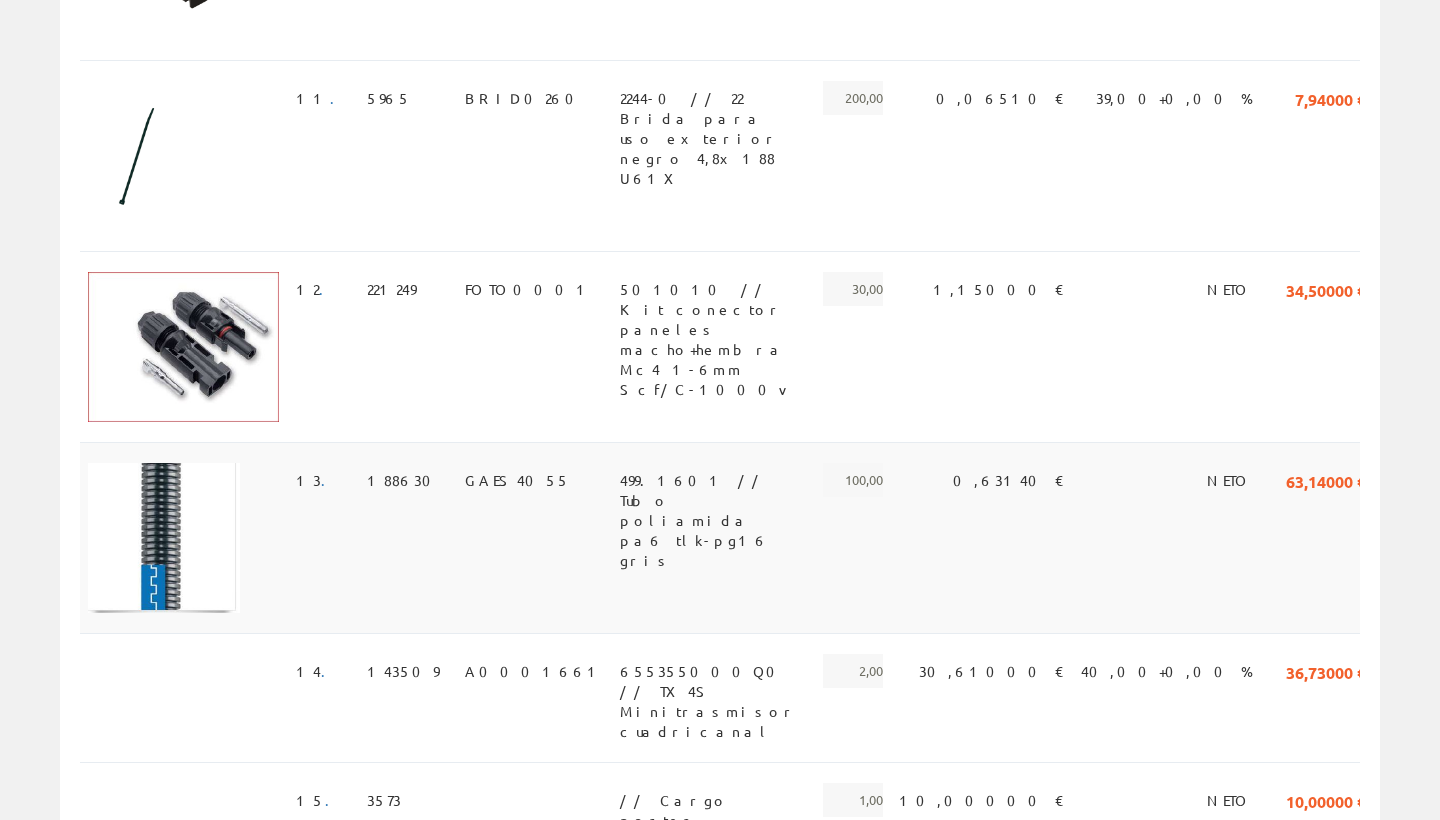 scroll, scrollTop: 2531, scrollLeft: 0, axis: vertical 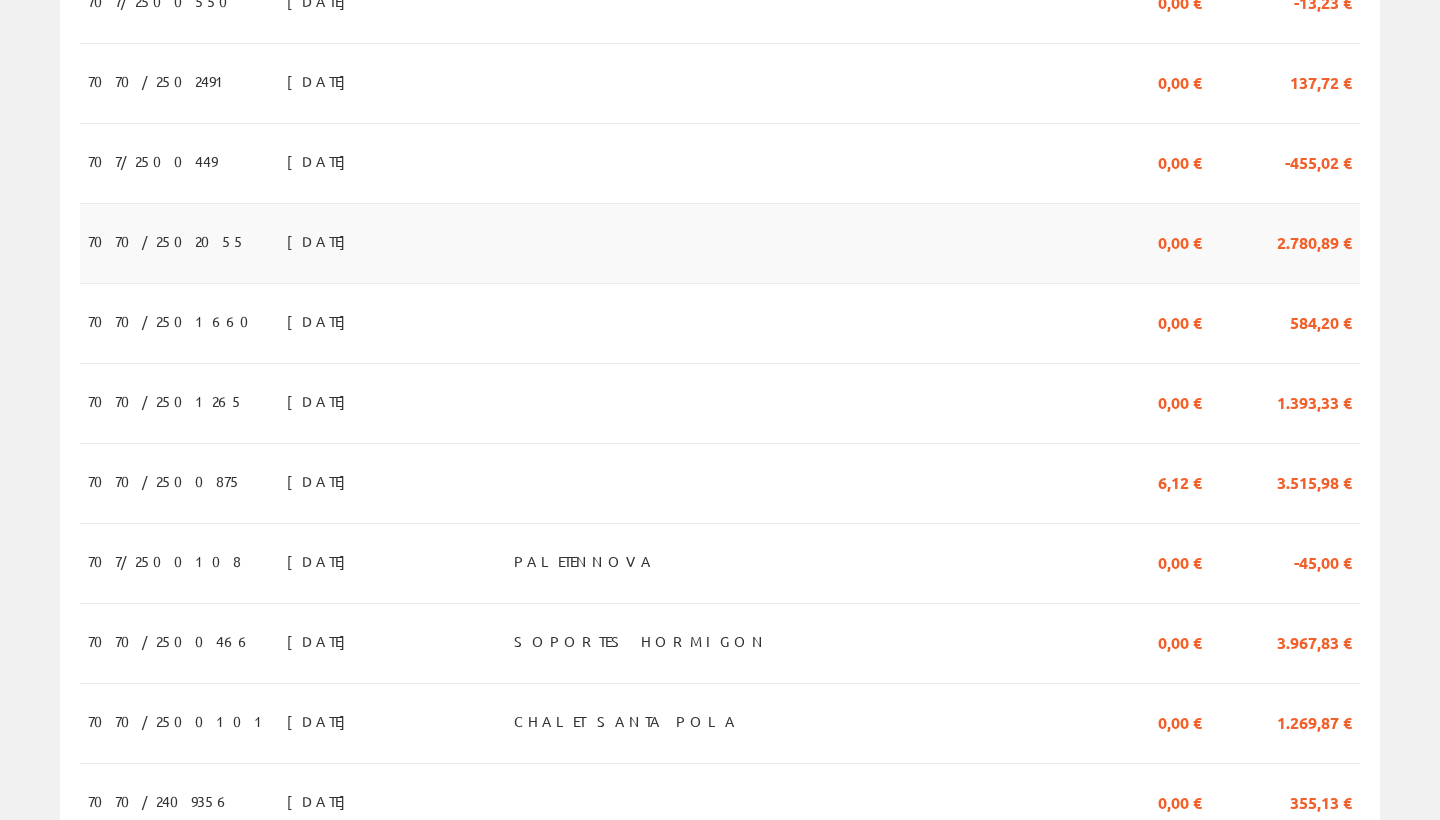 click on "2.780,89 €" at bounding box center [1314, 241] 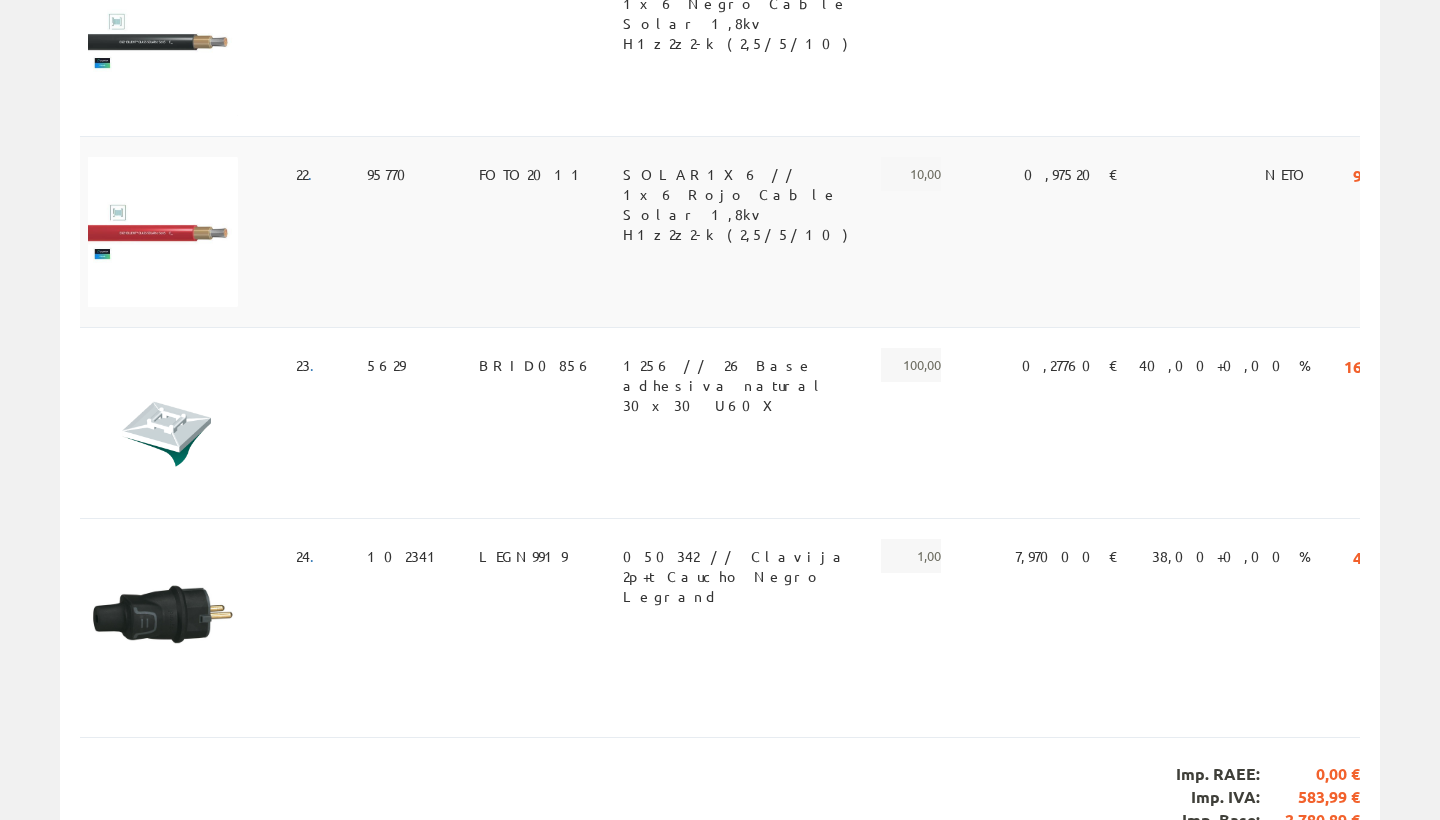 scroll, scrollTop: 4478, scrollLeft: 0, axis: vertical 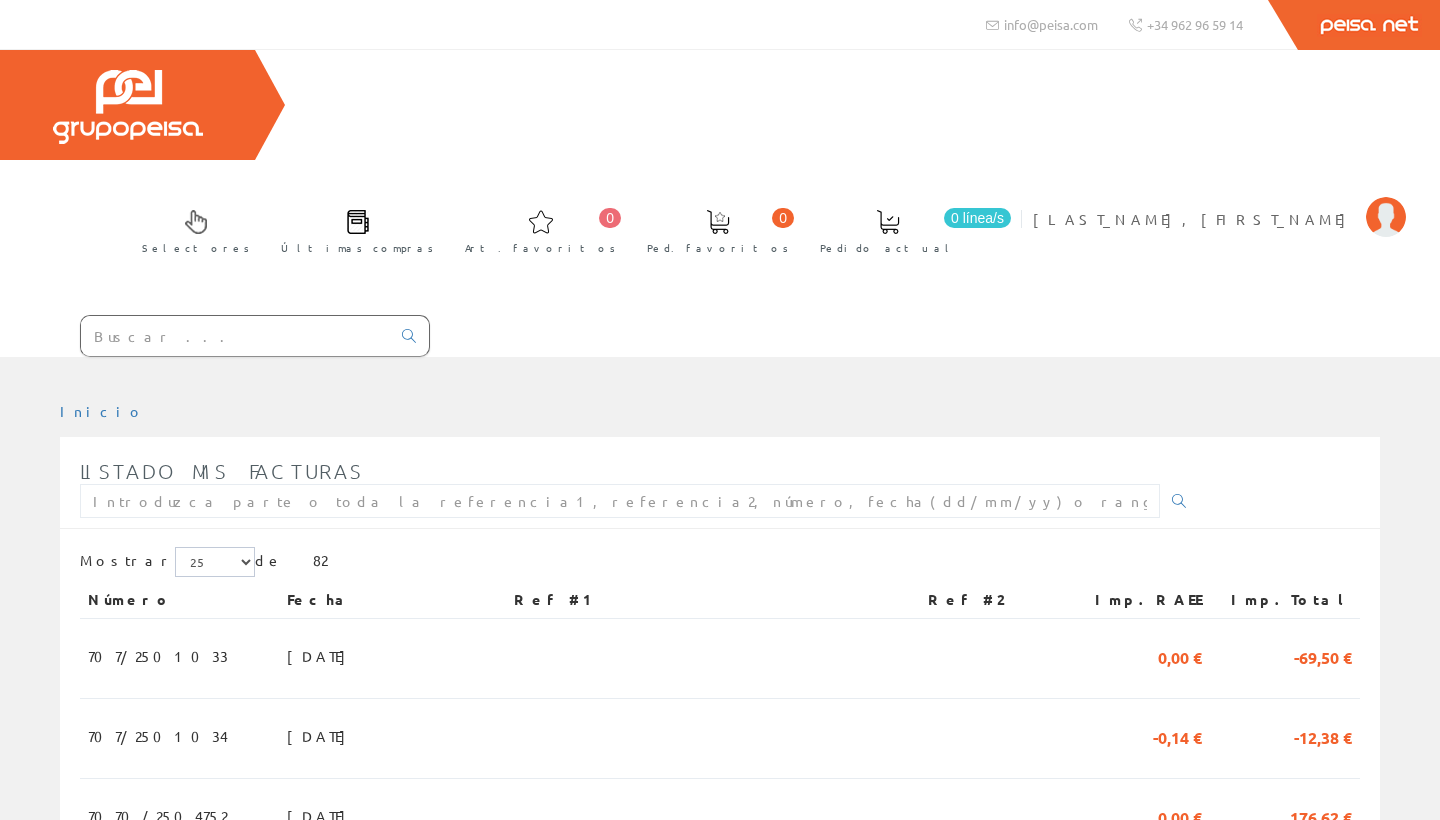 click at bounding box center [235, 336] 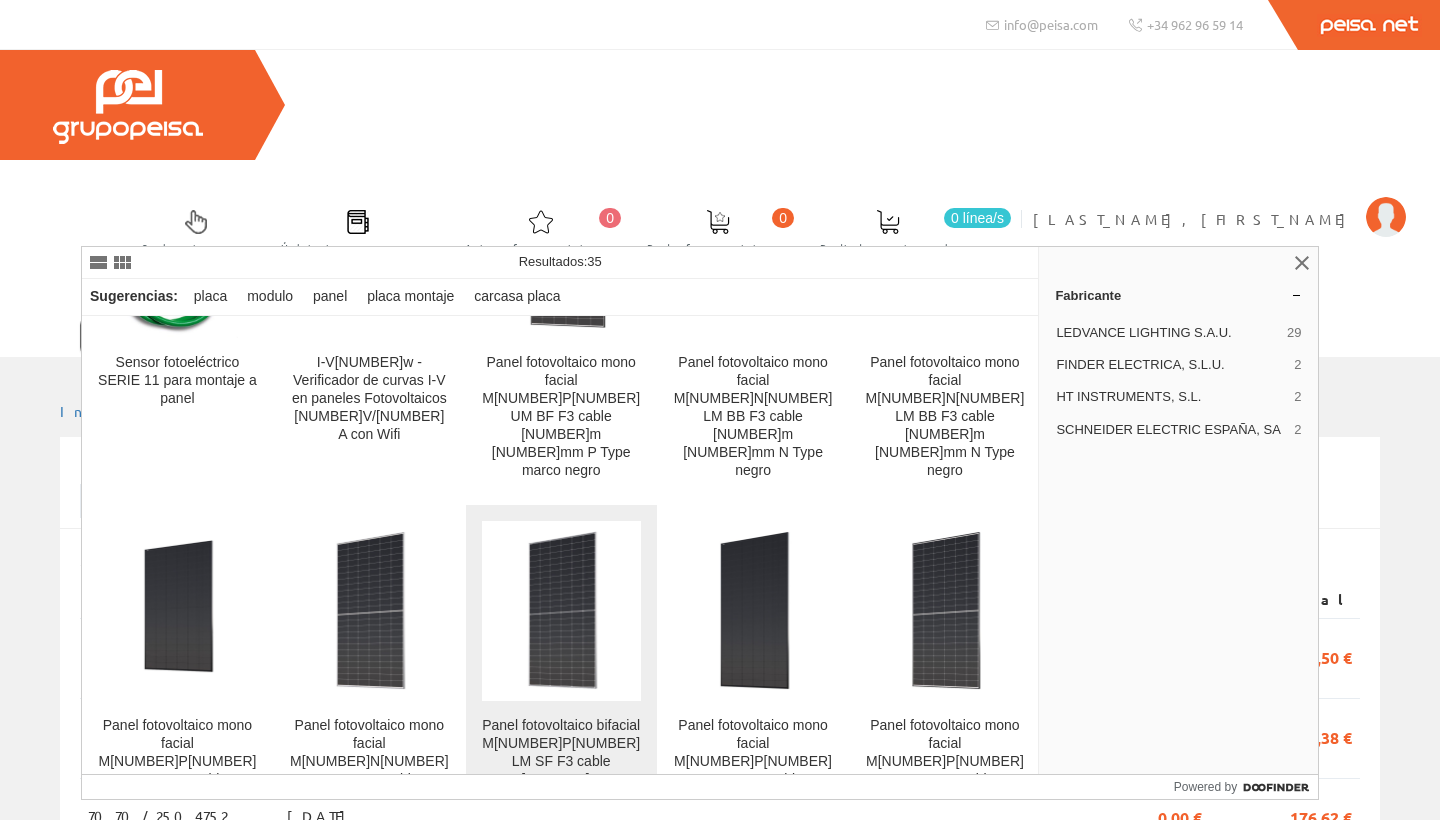 scroll, scrollTop: 521, scrollLeft: 0, axis: vertical 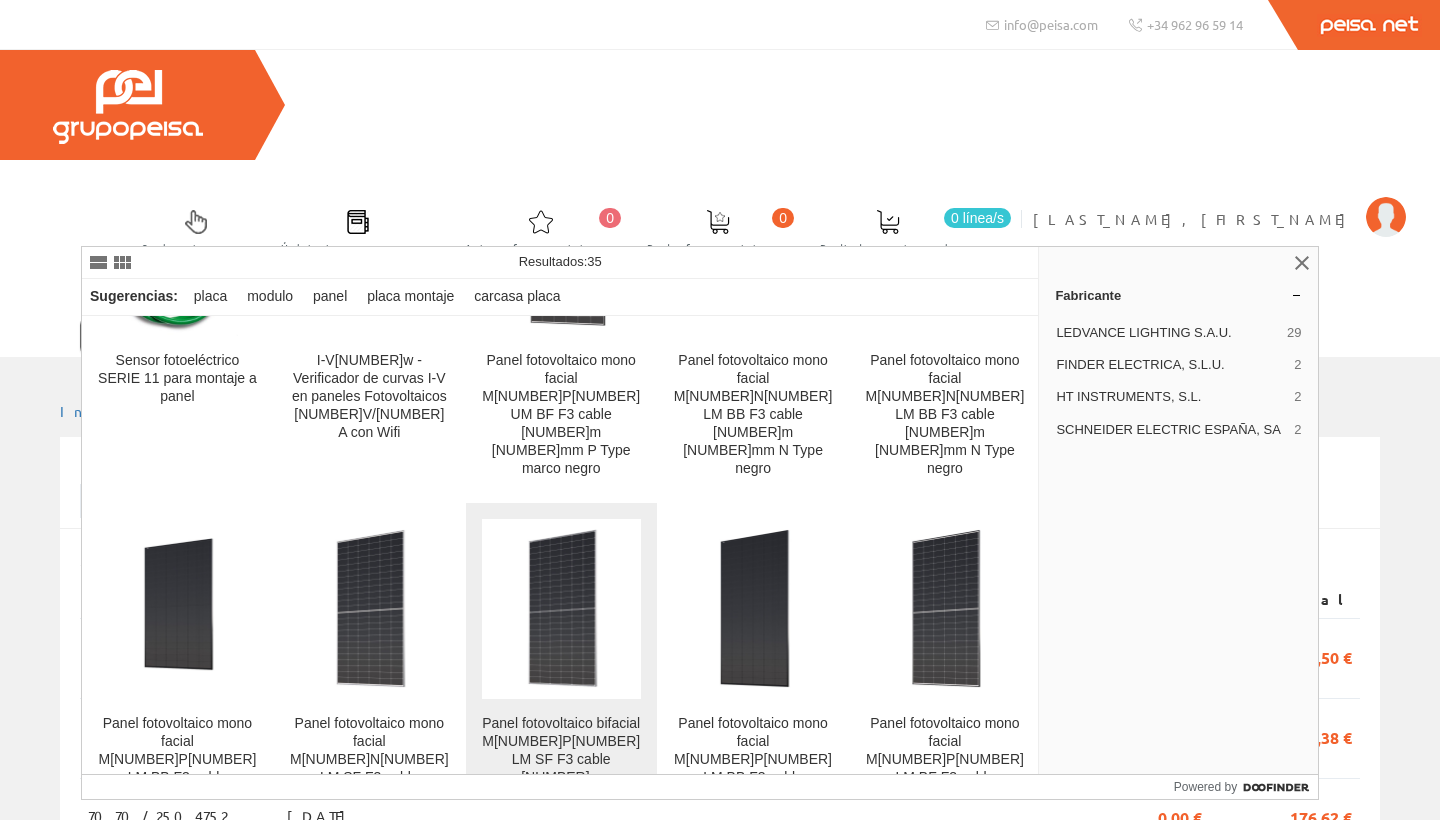 type on "panel foto" 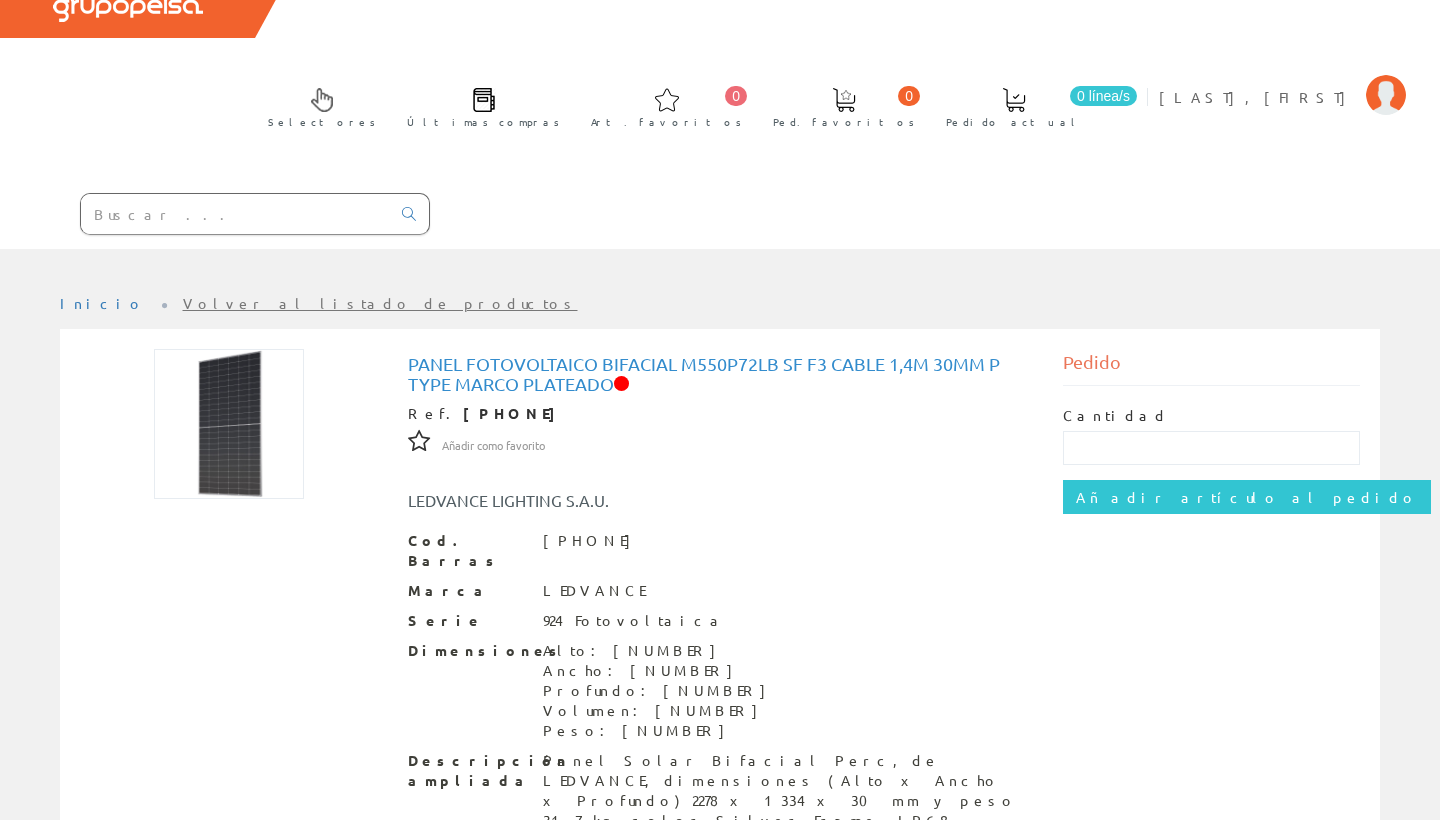 scroll, scrollTop: 124, scrollLeft: 0, axis: vertical 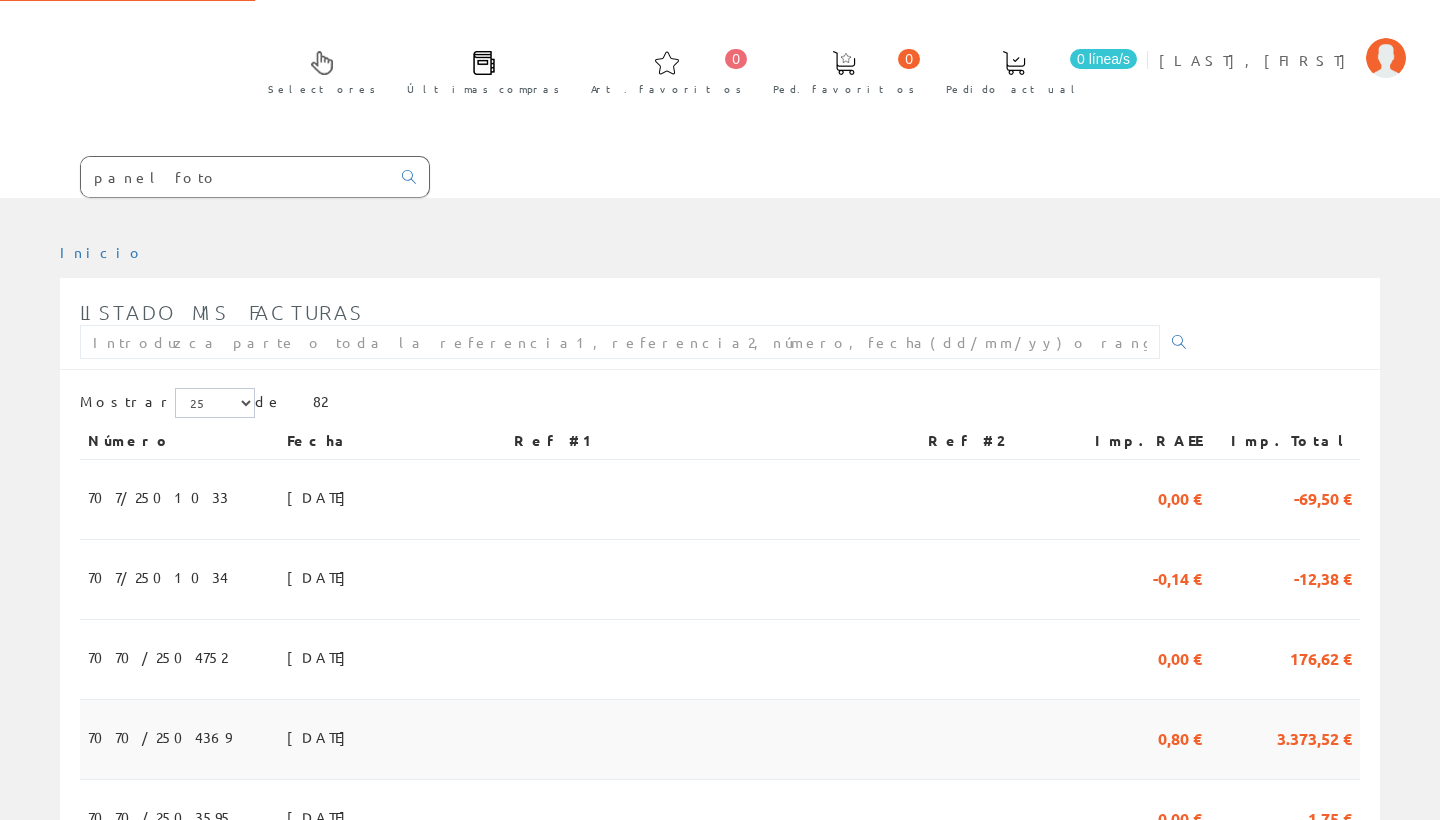 click on "3.373,52 €" at bounding box center [1314, 737] 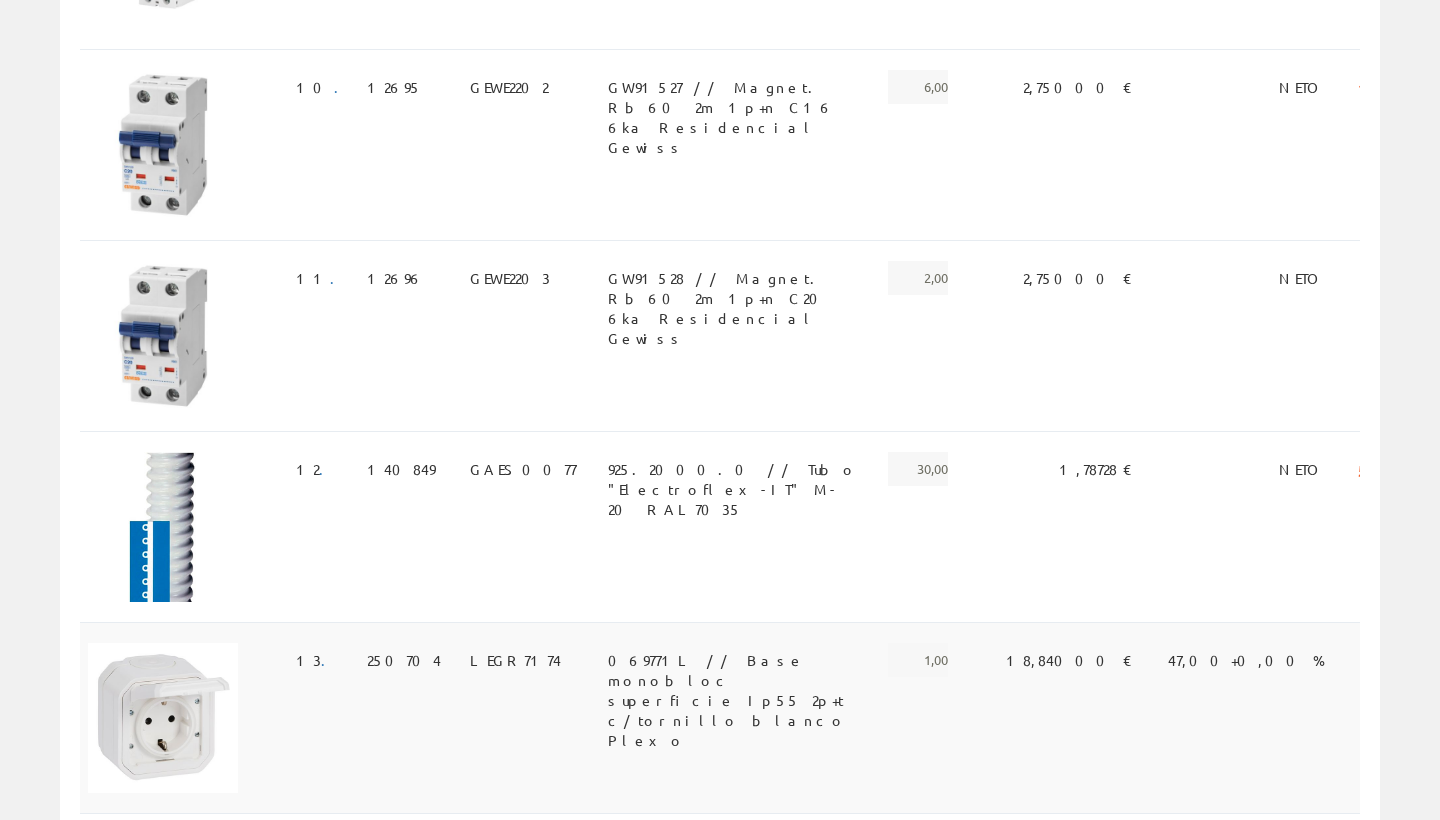 scroll, scrollTop: 2093, scrollLeft: 0, axis: vertical 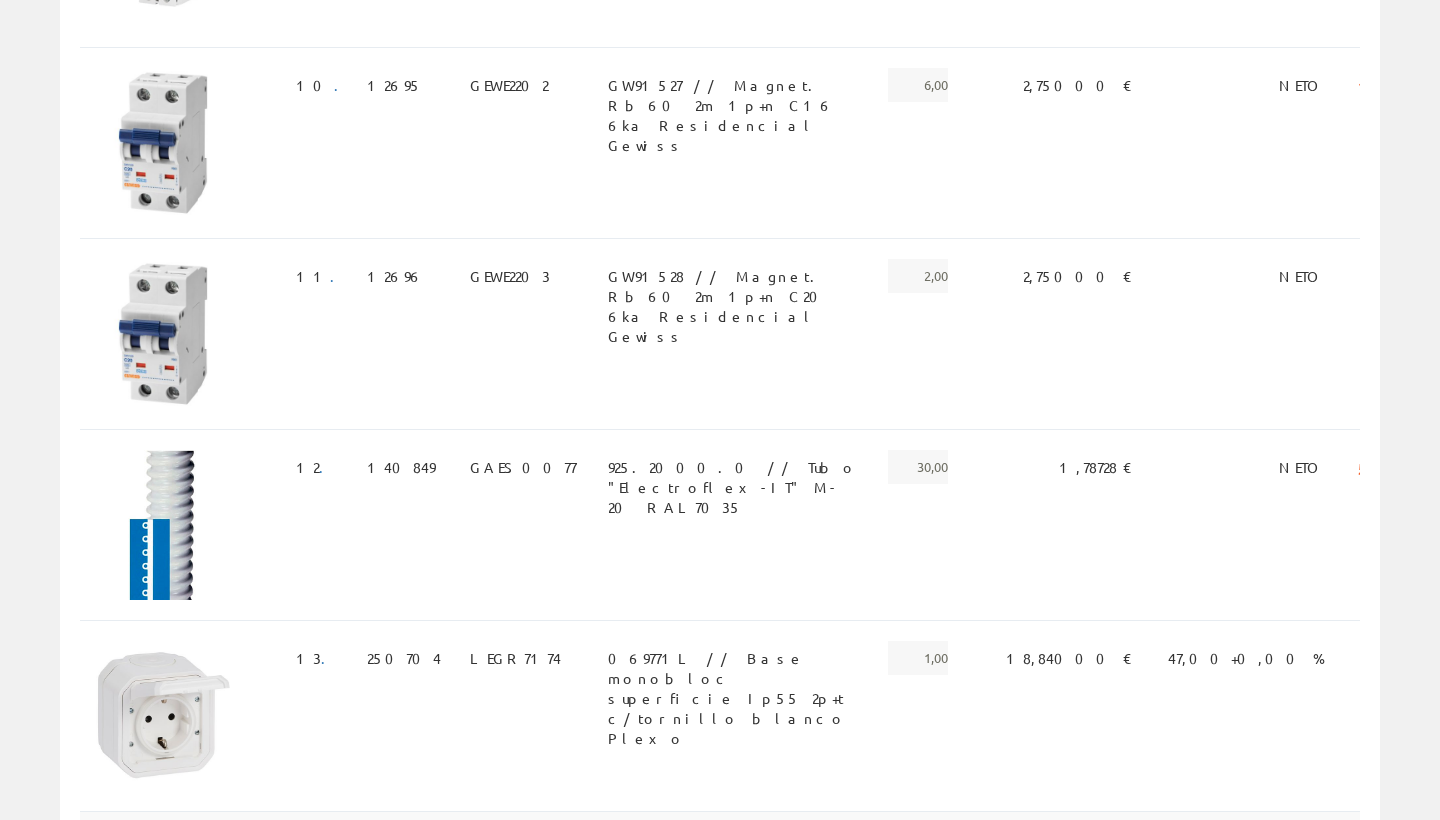 click on "CHSM72N(DG)/F-BH 590 // Módulo solar mono. 590W 144cel Astronergy (36ud/palet)" at bounding box center (735, 849) 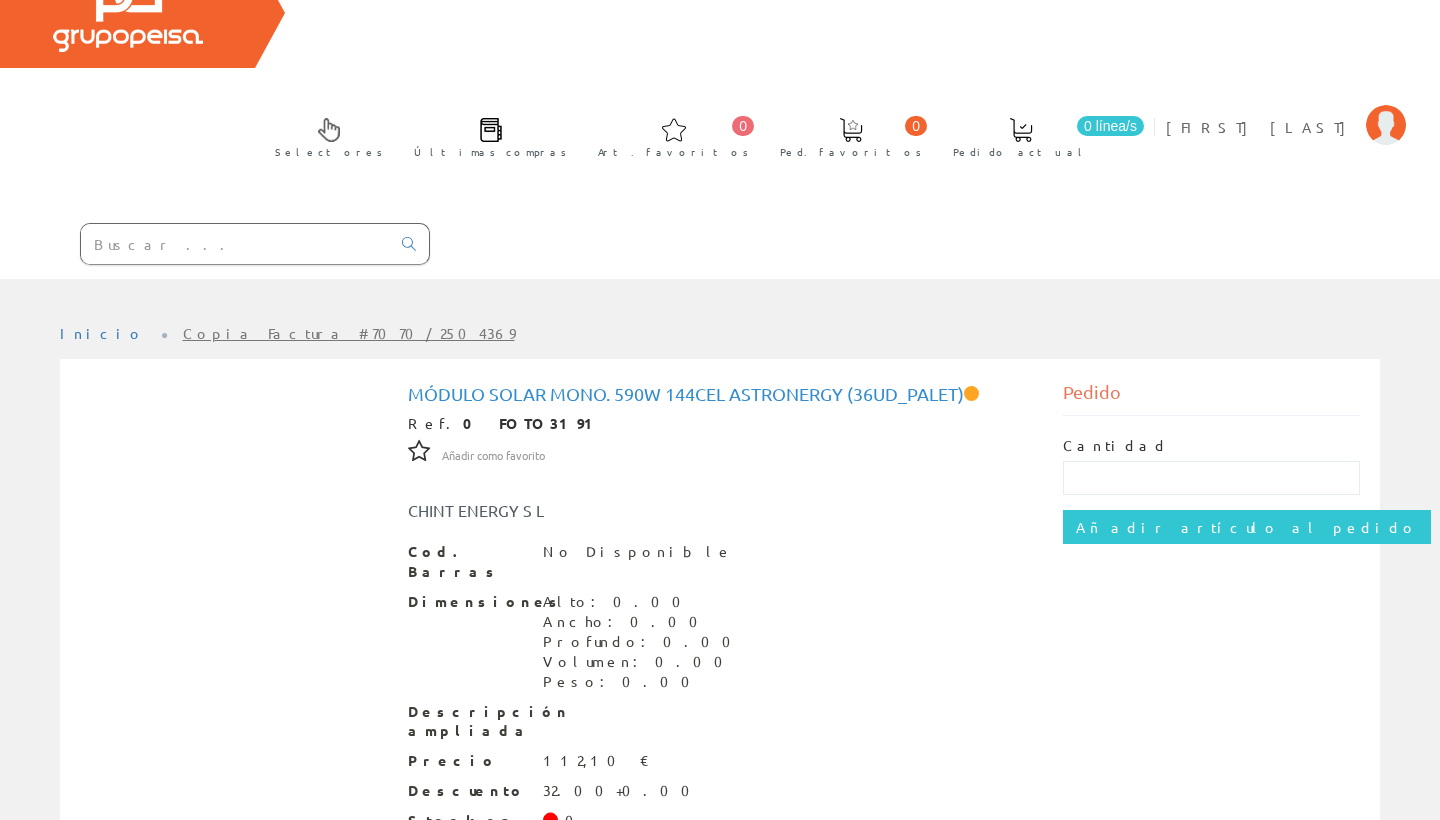 scroll, scrollTop: 91, scrollLeft: 0, axis: vertical 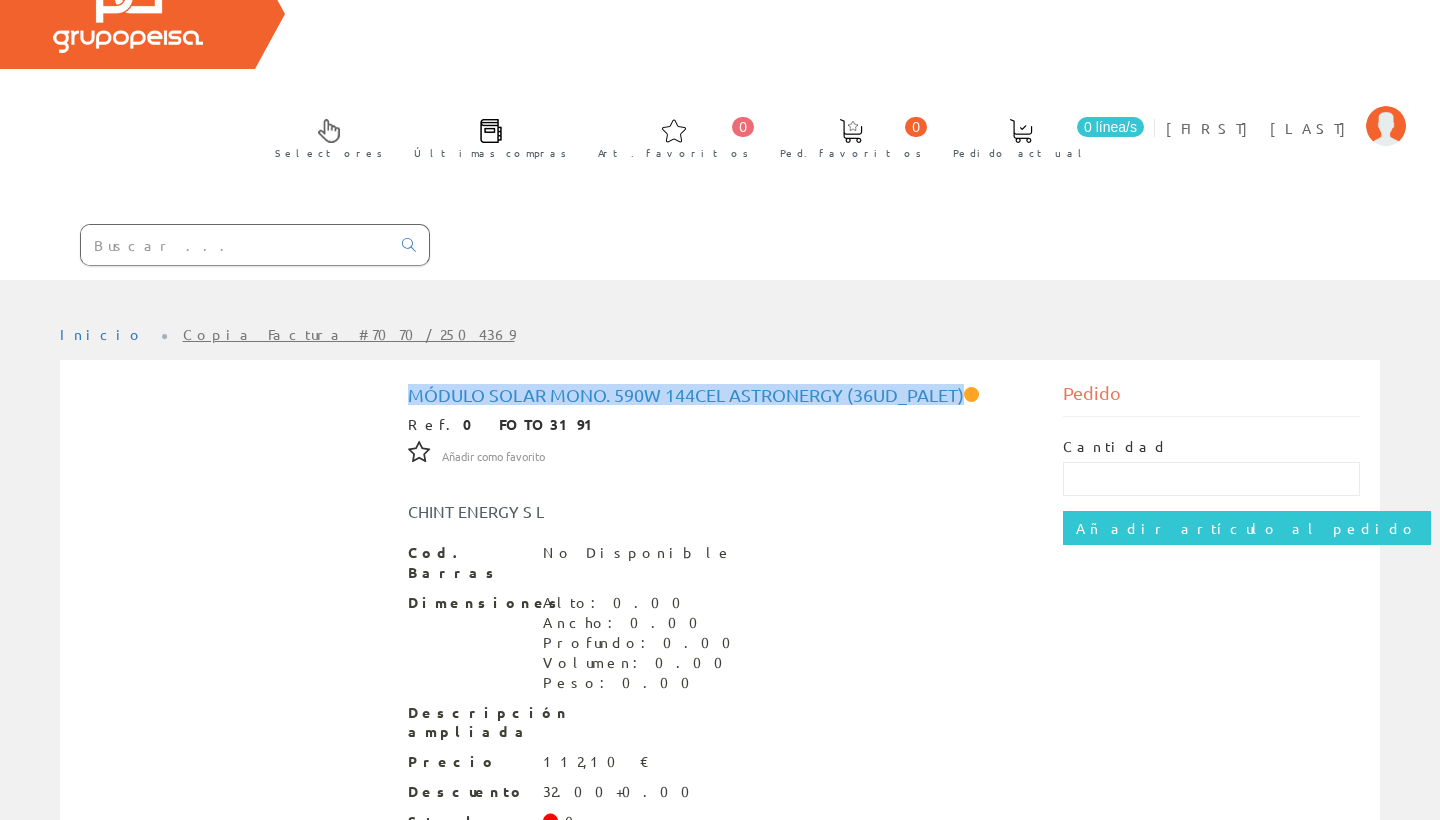 drag, startPoint x: 406, startPoint y: 283, endPoint x: 967, endPoint y: 277, distance: 561.0321 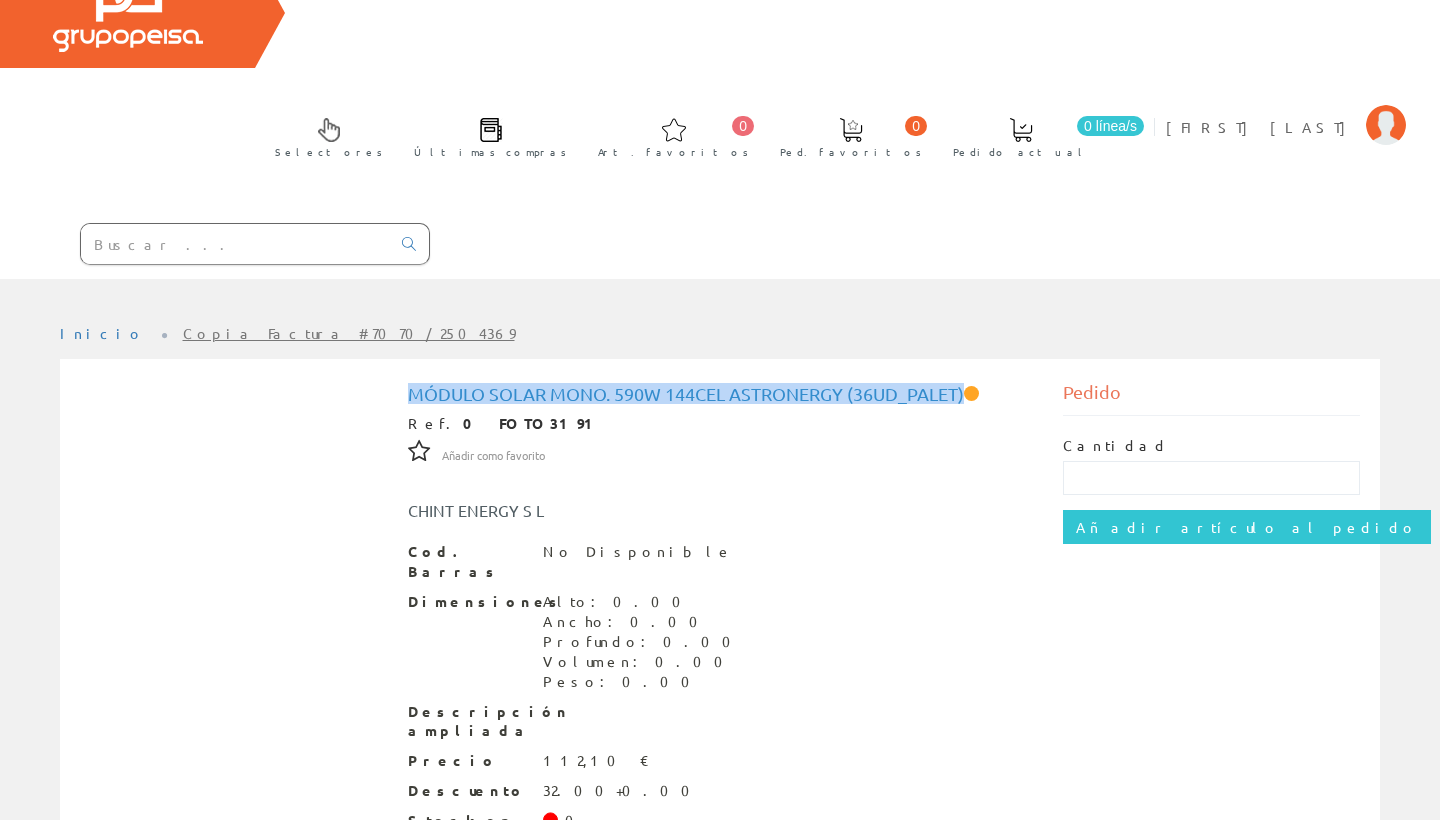 scroll, scrollTop: 91, scrollLeft: 0, axis: vertical 